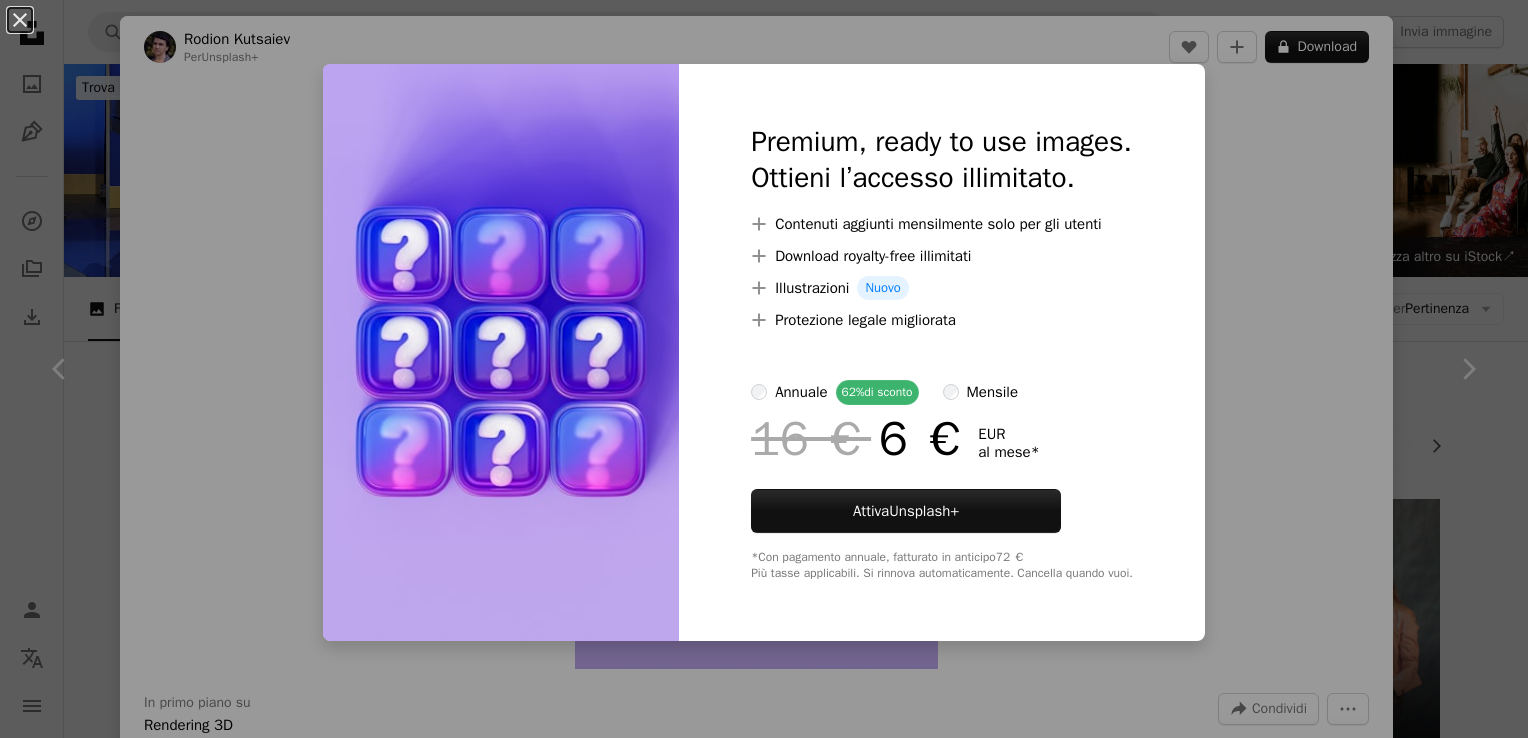 scroll, scrollTop: 1000, scrollLeft: 0, axis: vertical 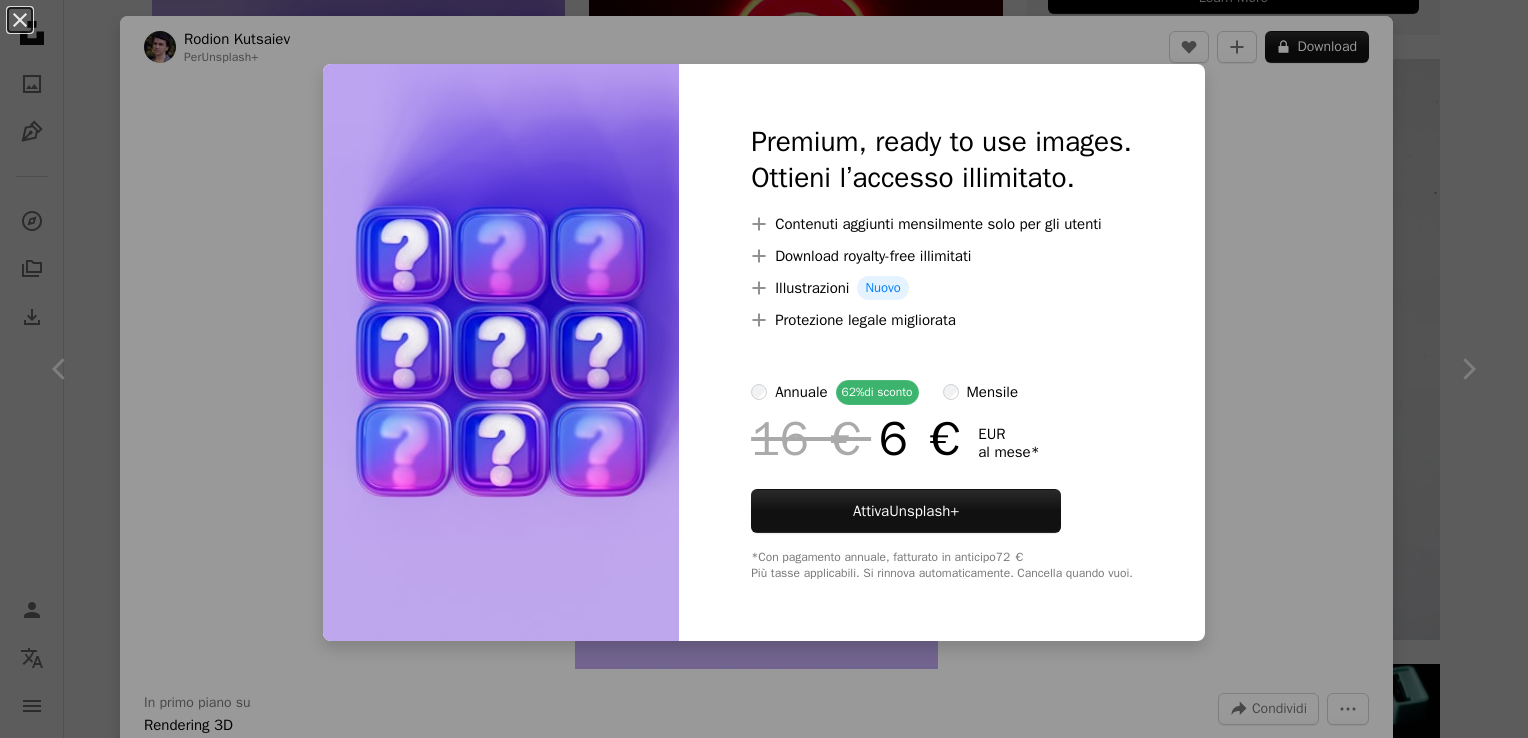 click on "An X shape Premium, ready to use images. Ottieni l’accesso illimitato. A plus sign Contenuti aggiunti mensilmente solo per gli utenti A plus sign Download royalty-free illimitati A plus sign Illustrazioni  Nuovo A plus sign Protezione legale migliorata annuale 62%  di sconto mensile 16 €   6 € EUR al mese * Attiva  Unsplash+ *Con pagamento annuale, fatturato in anticipo  72 € Più tasse applicabili. Si rinnova automaticamente. Cancella quando vuoi." at bounding box center (764, 369) 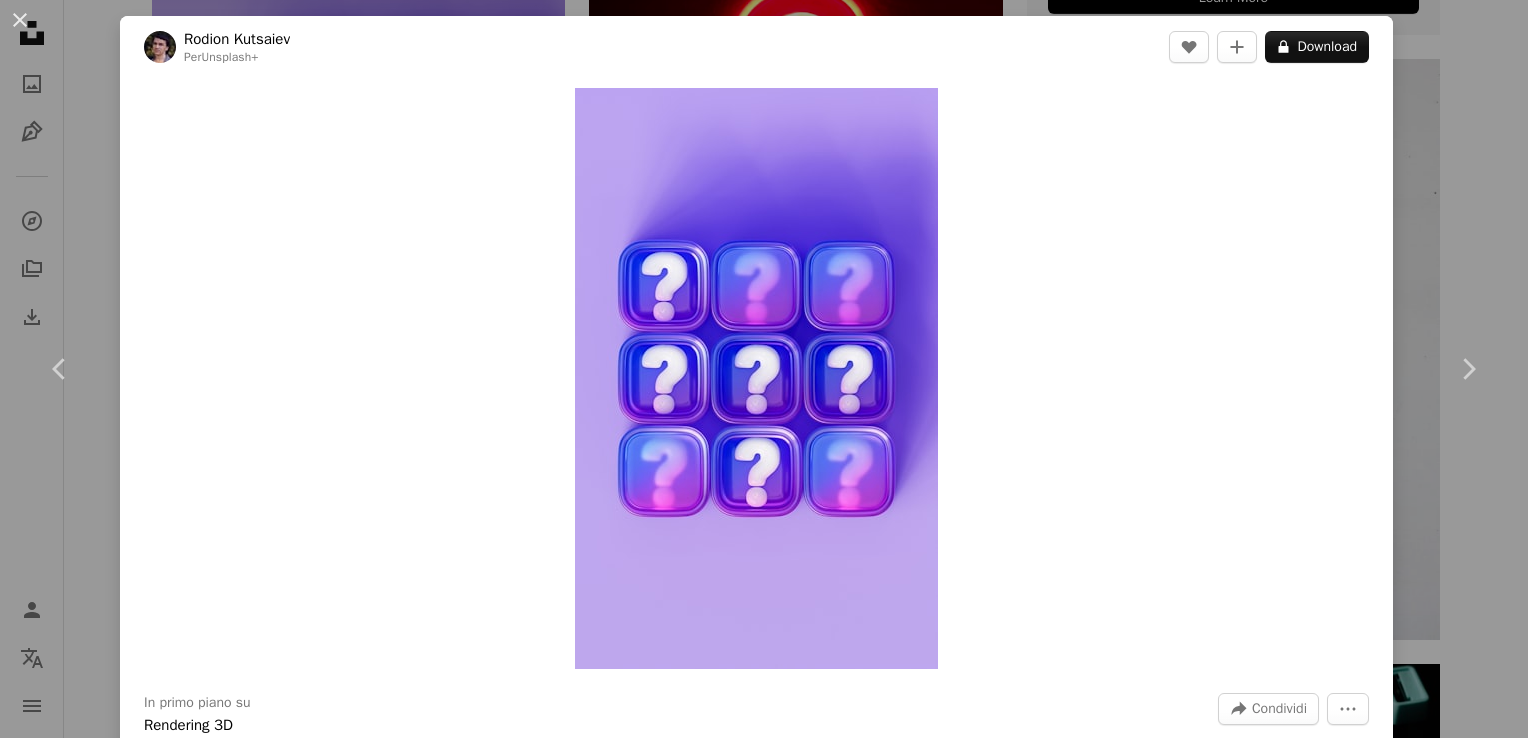 click on "An X shape" at bounding box center (20, 20) 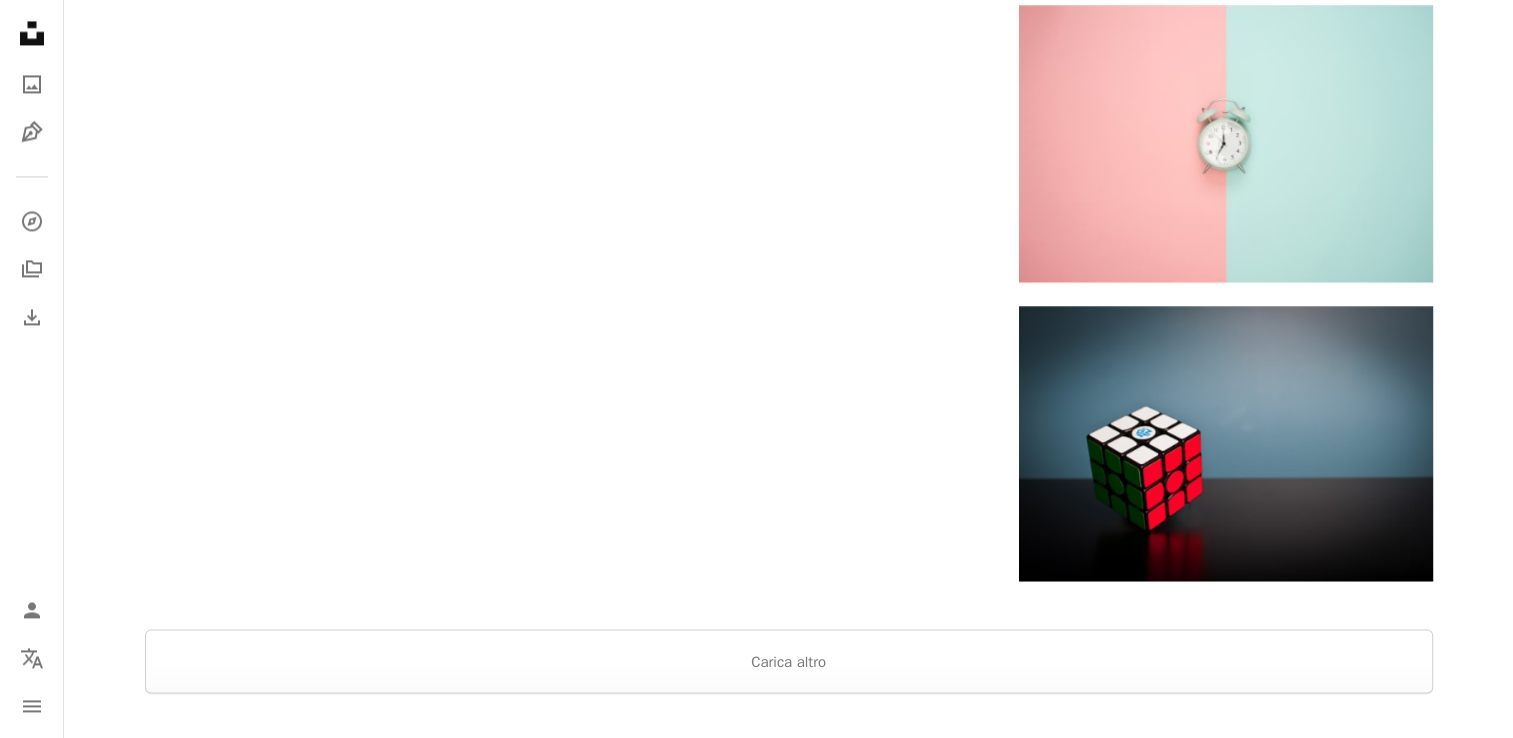 scroll, scrollTop: 3600, scrollLeft: 0, axis: vertical 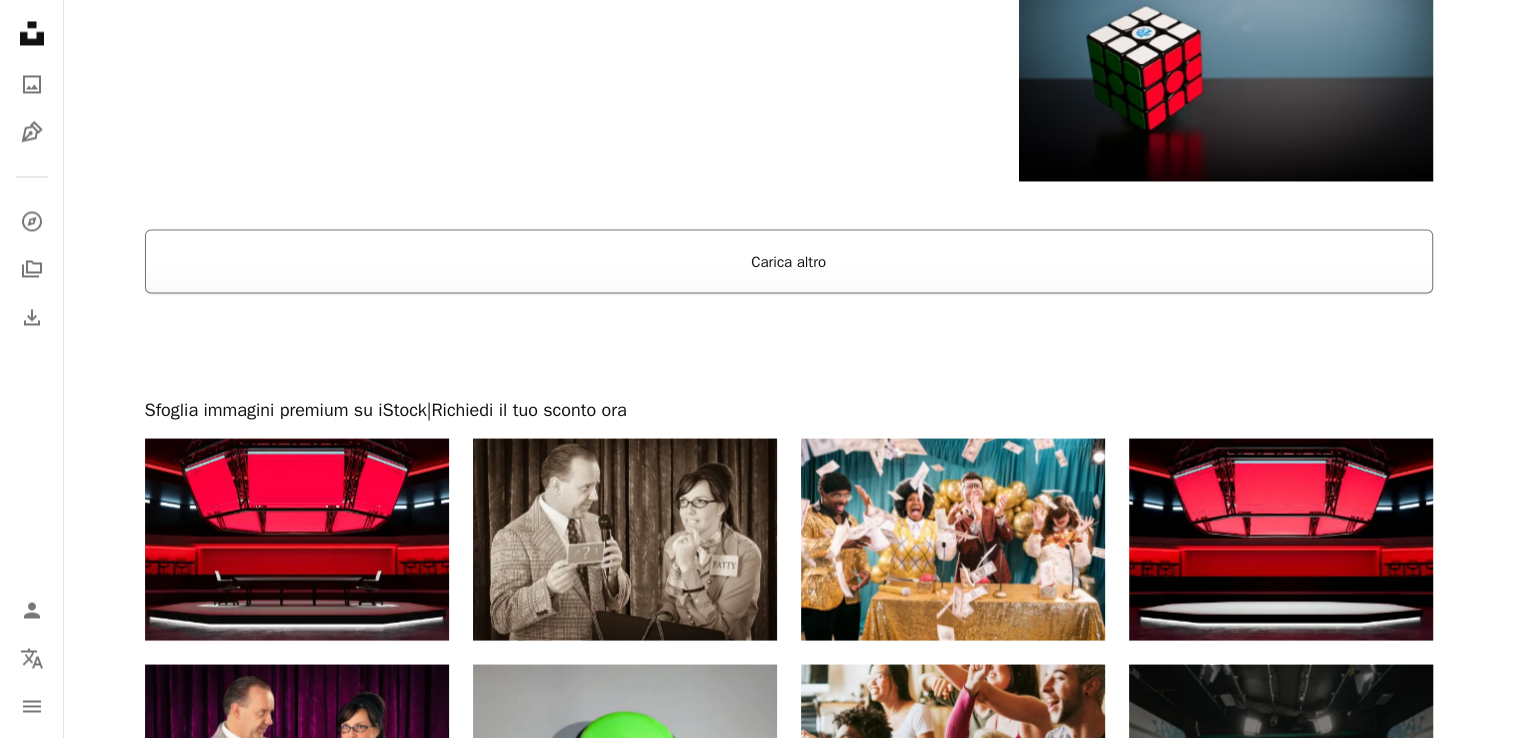 click on "Carica altro" at bounding box center (789, 261) 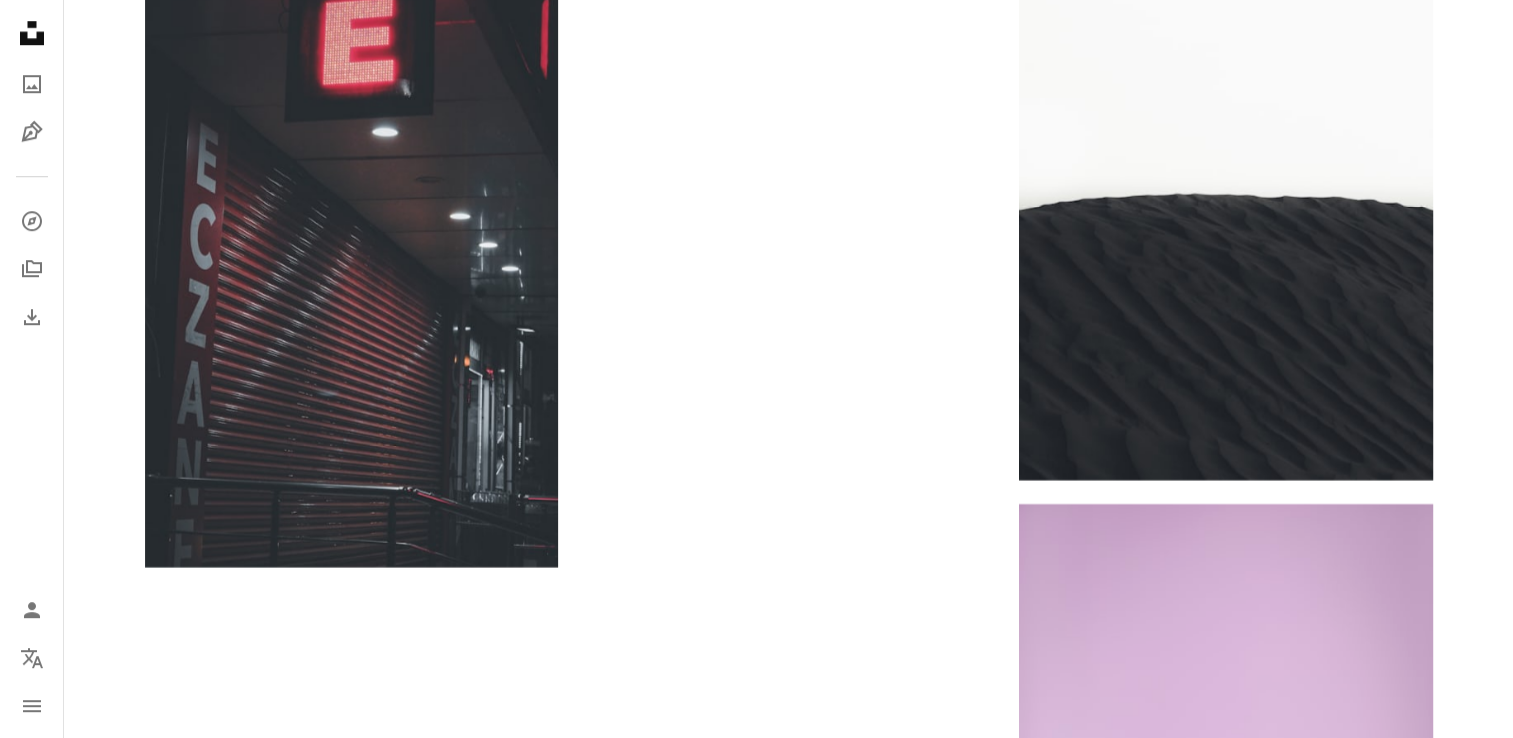 scroll, scrollTop: 17300, scrollLeft: 0, axis: vertical 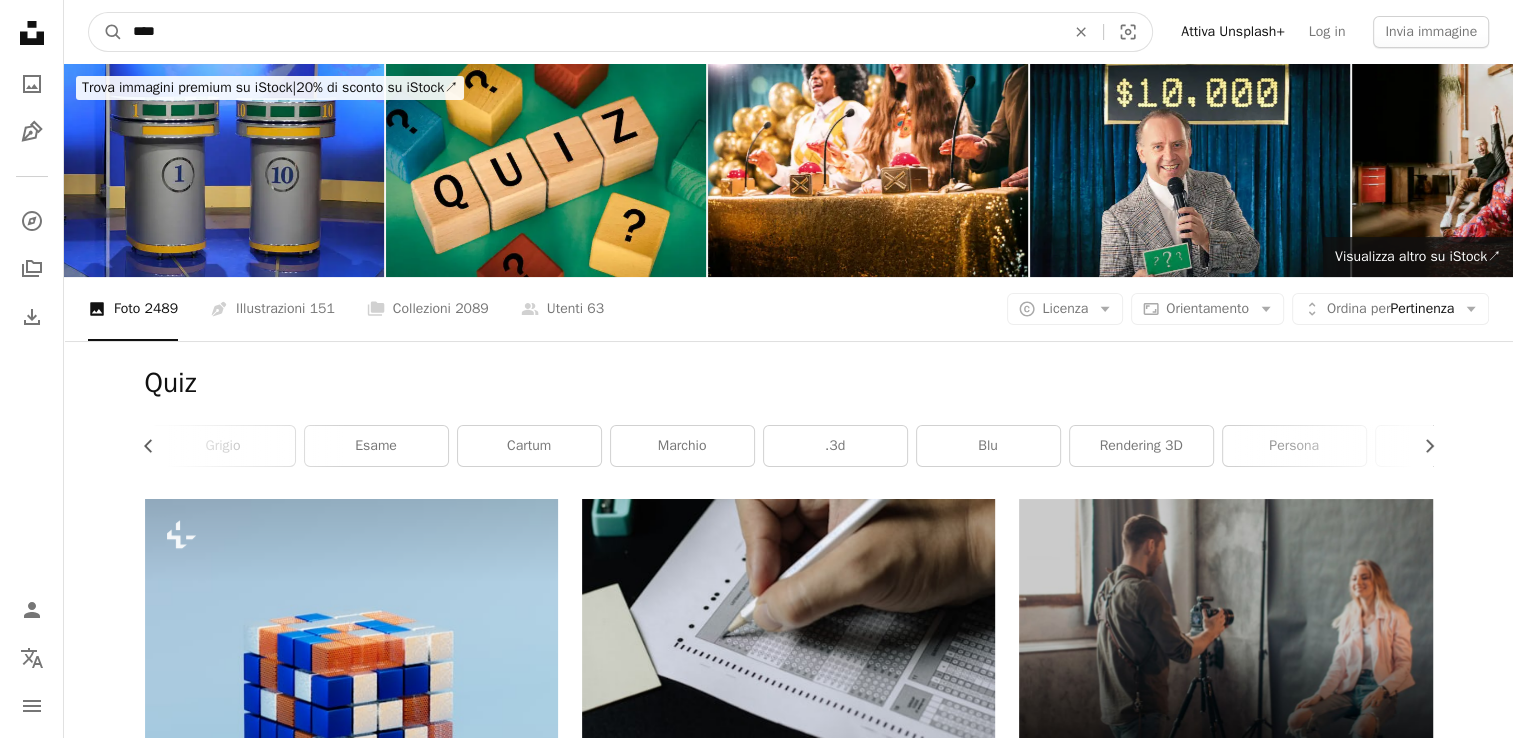 drag, startPoint x: 234, startPoint y: 30, endPoint x: 224, endPoint y: 34, distance: 10.770329 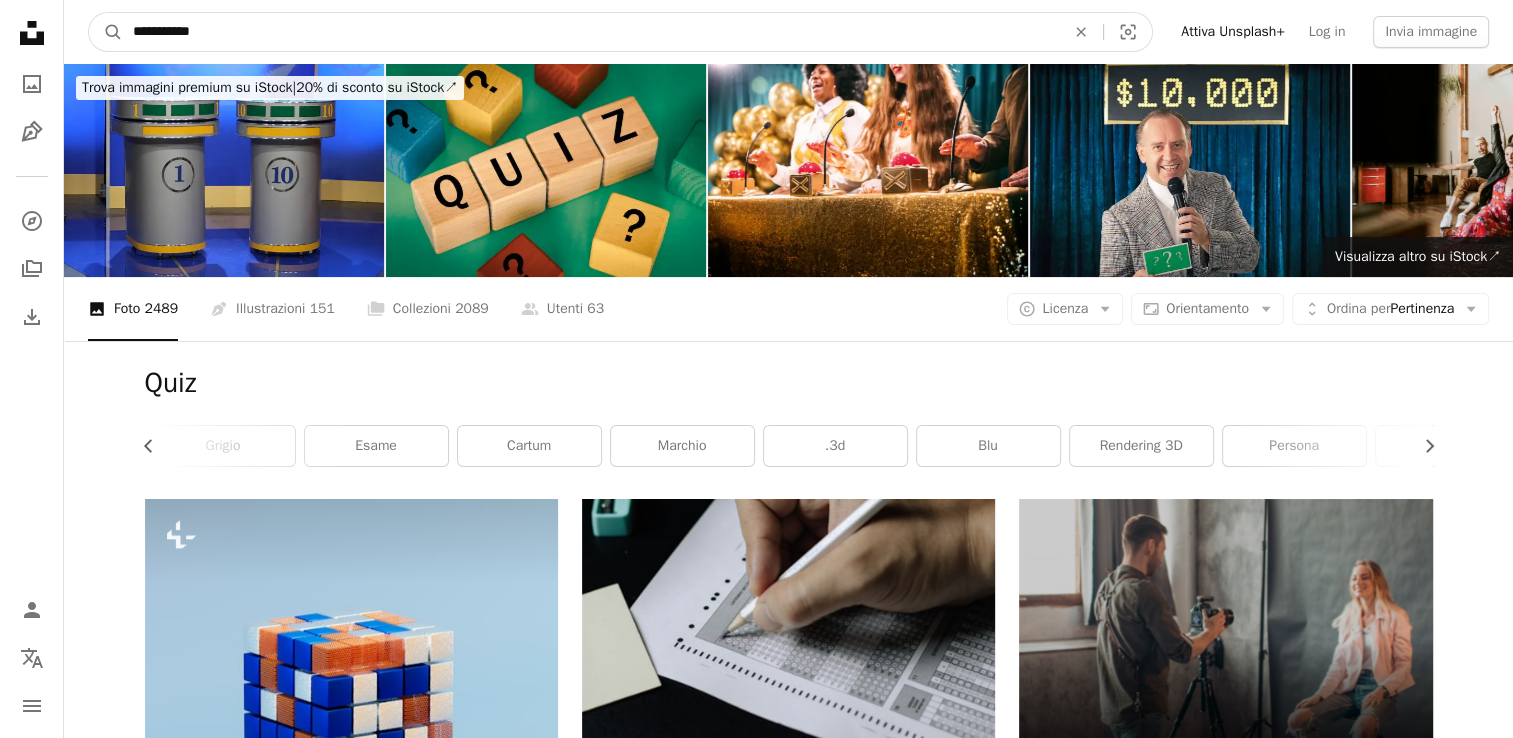 type on "**********" 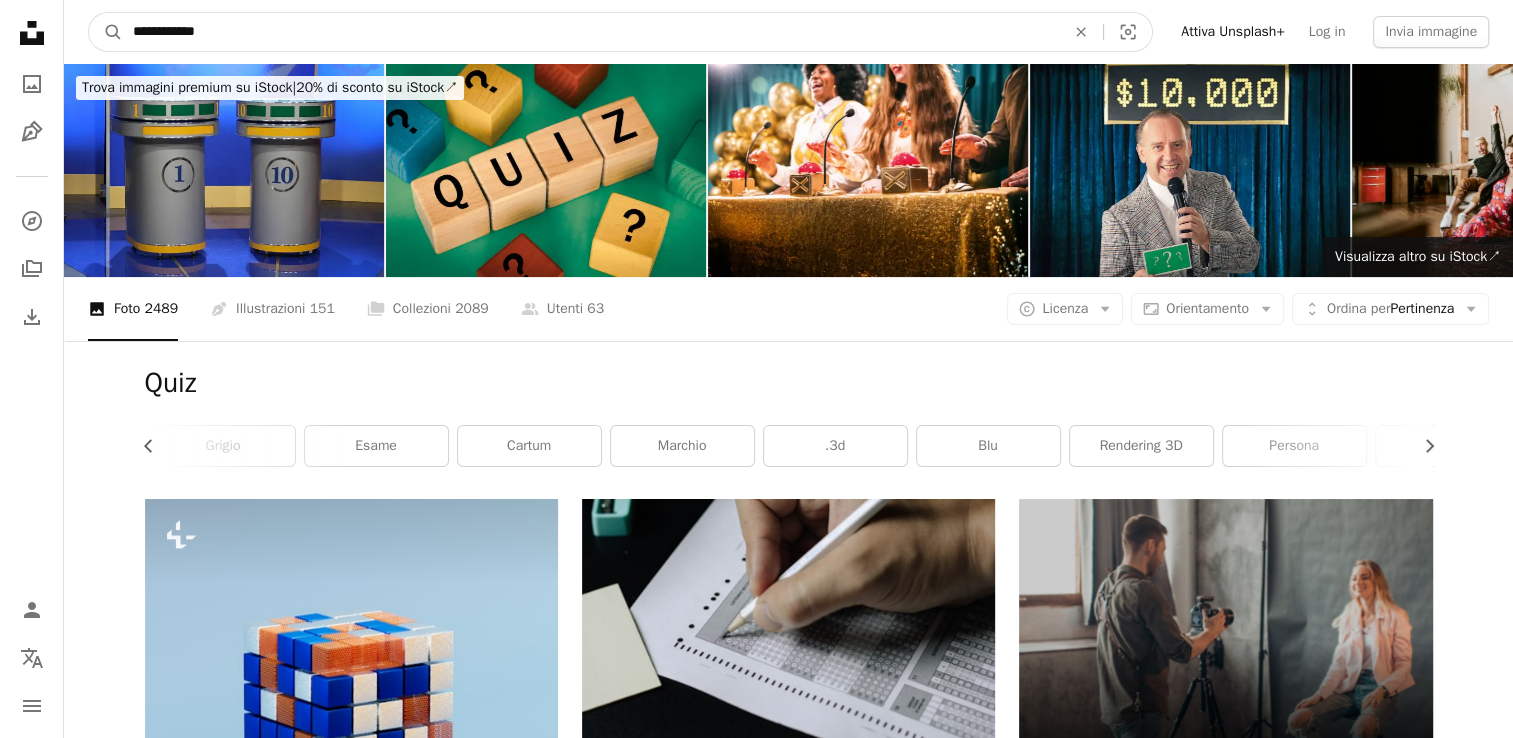 click on "A magnifying glass" at bounding box center (106, 32) 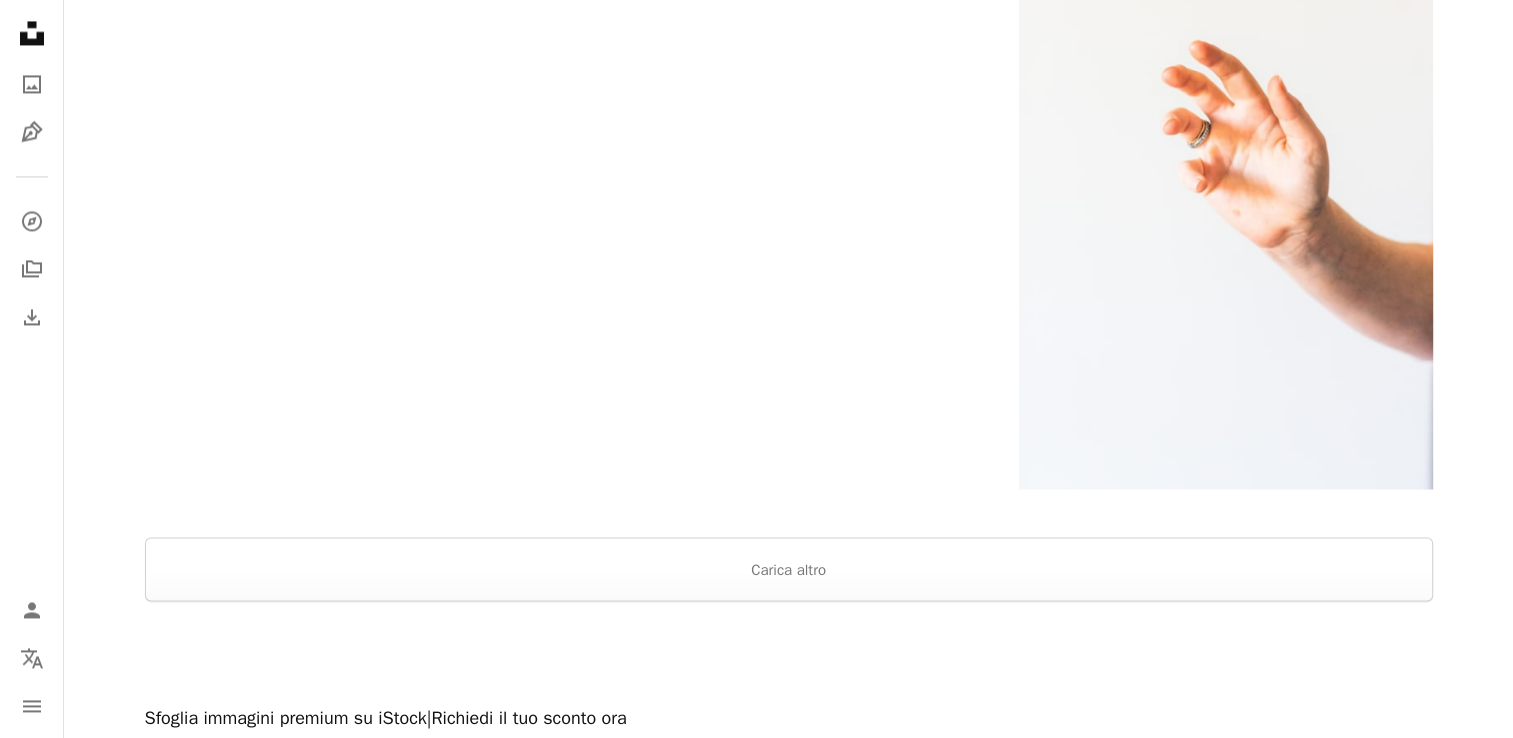 scroll, scrollTop: 3500, scrollLeft: 0, axis: vertical 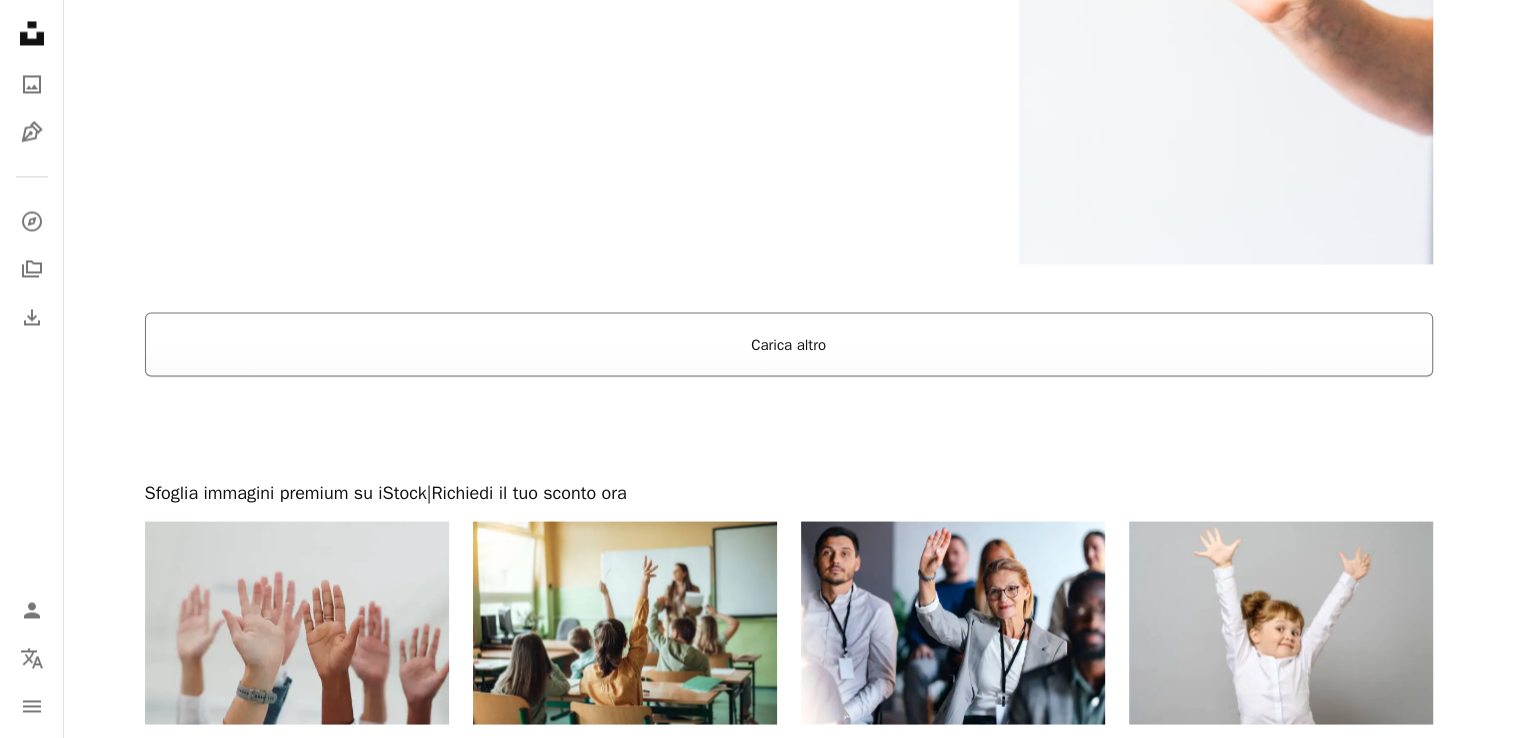 click on "Carica altro" at bounding box center [789, 344] 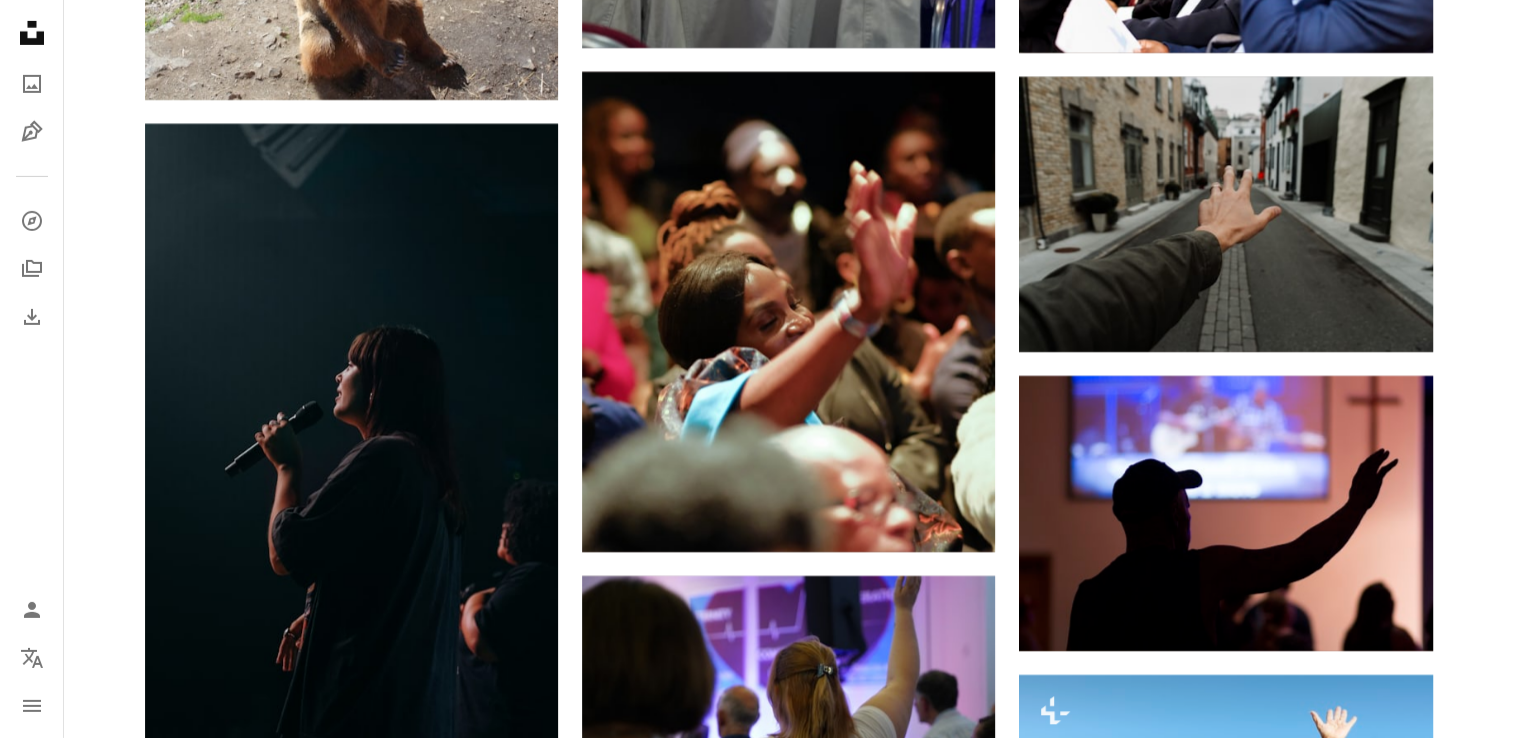 scroll, scrollTop: 14200, scrollLeft: 0, axis: vertical 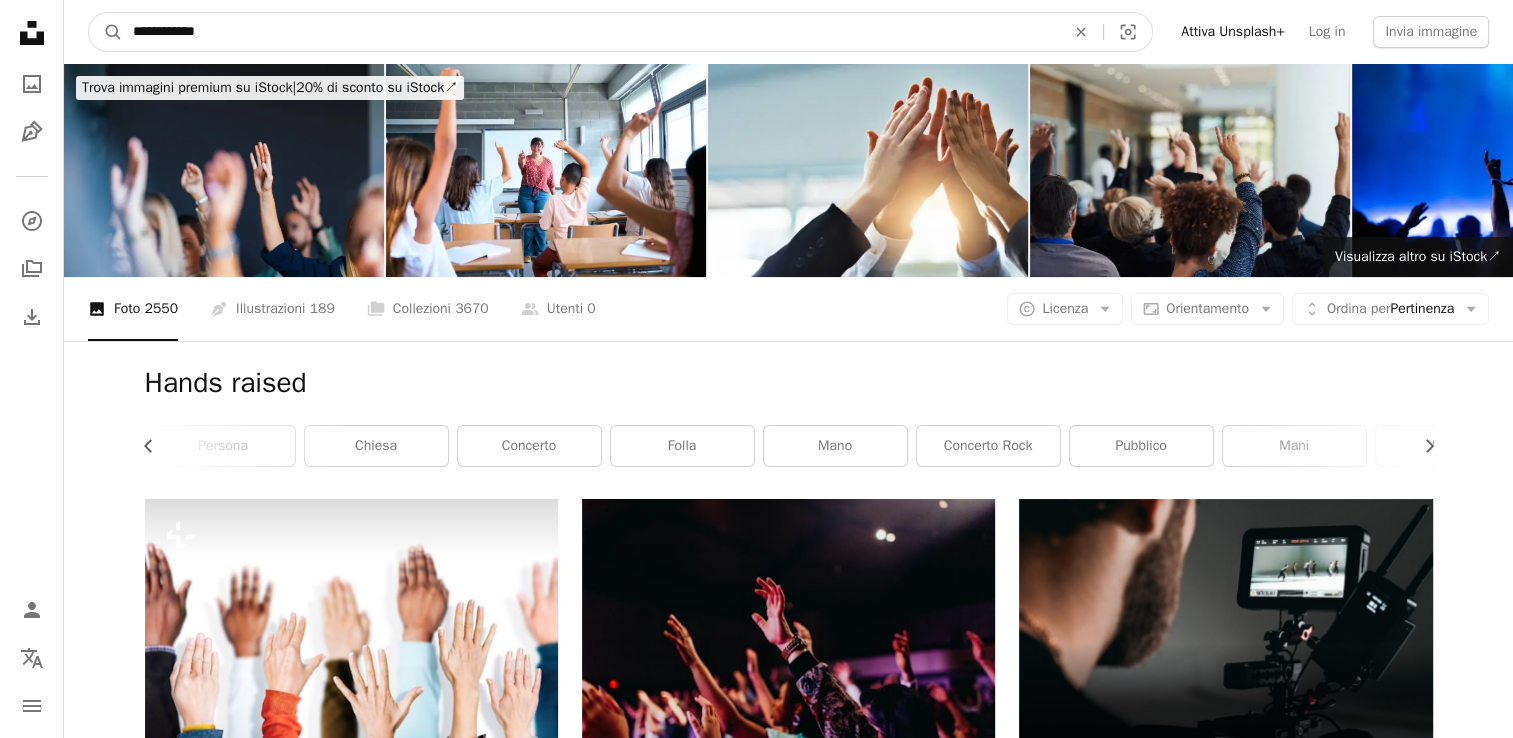 click on "**********" at bounding box center (591, 32) 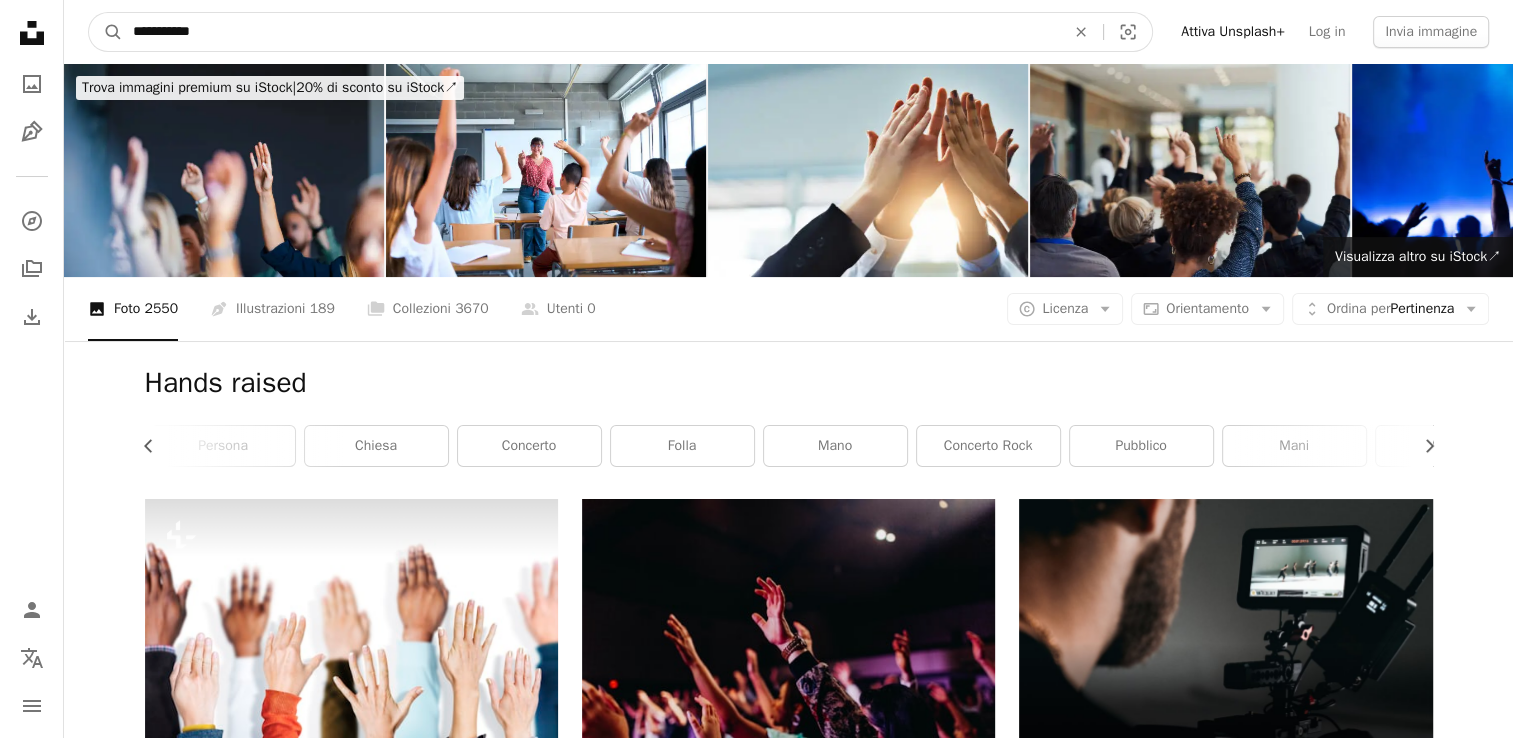 type on "**********" 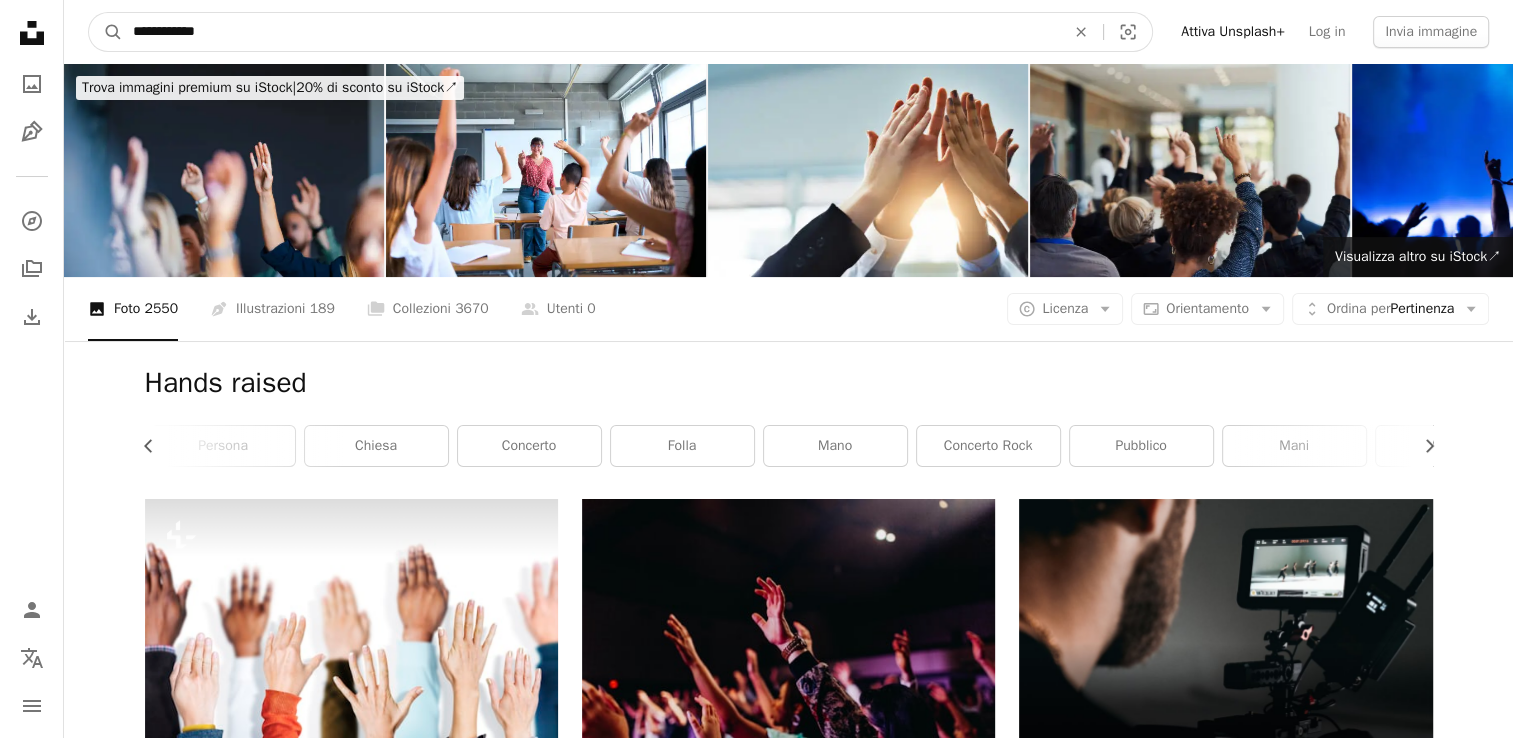 click on "A magnifying glass" at bounding box center (106, 32) 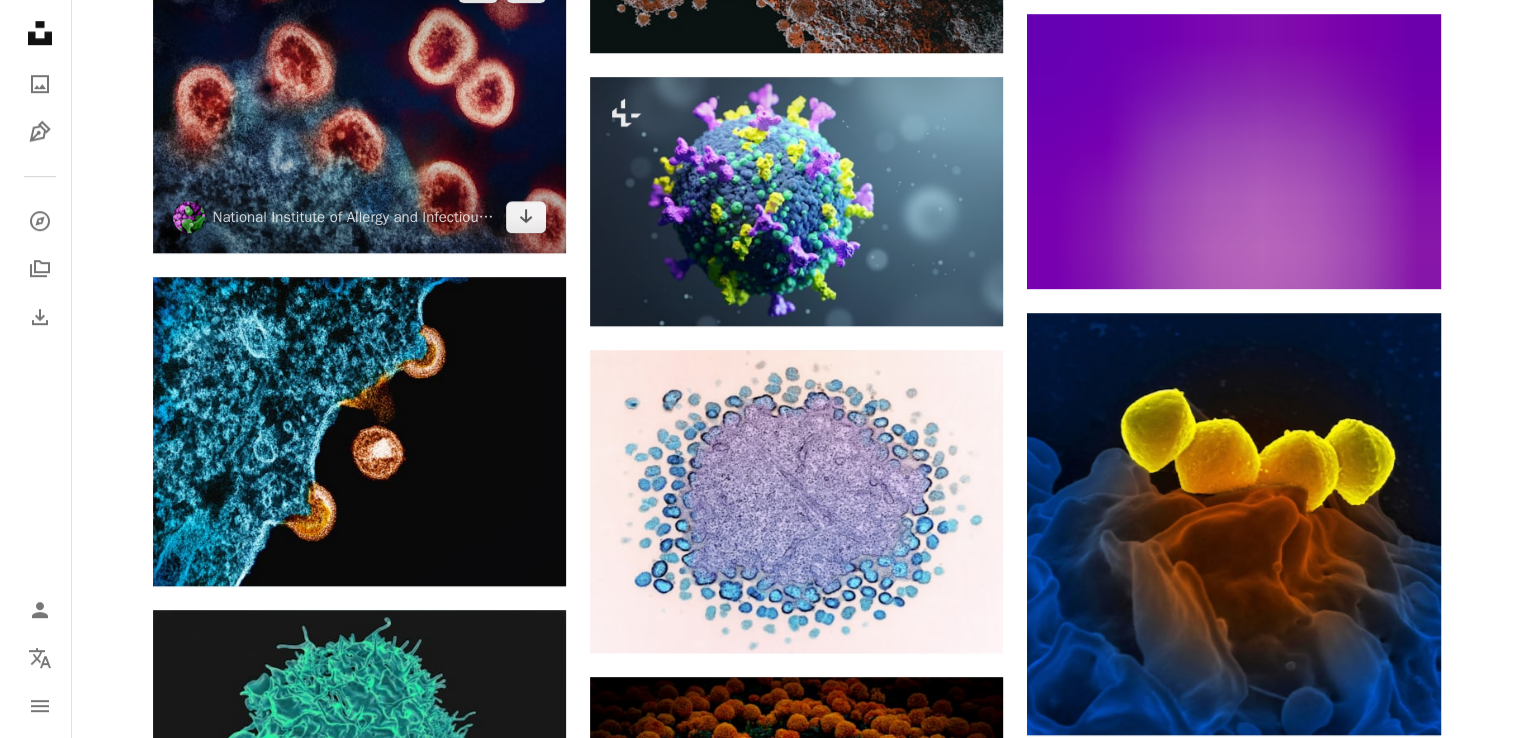 scroll, scrollTop: 1600, scrollLeft: 0, axis: vertical 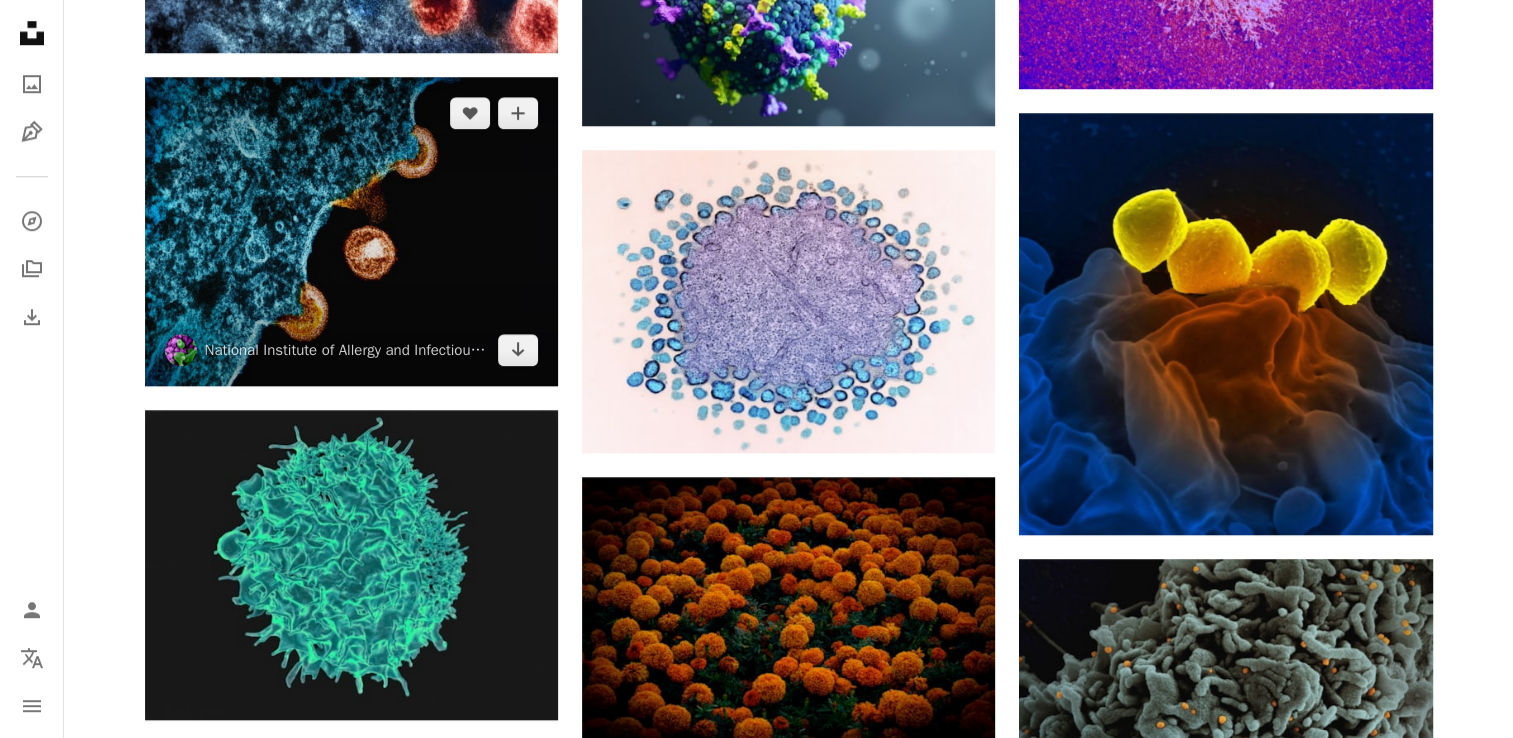 click at bounding box center (351, 231) 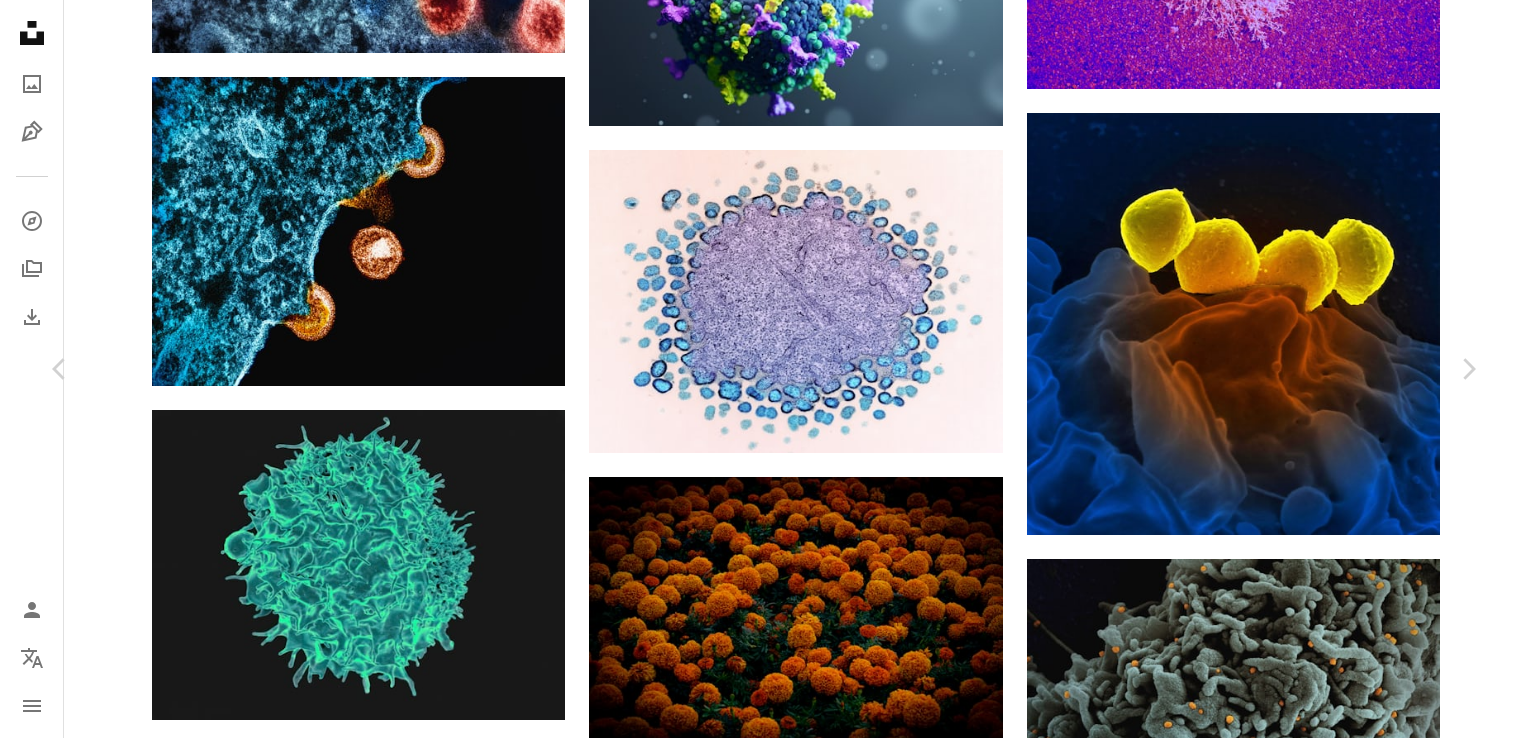 scroll, scrollTop: 400, scrollLeft: 0, axis: vertical 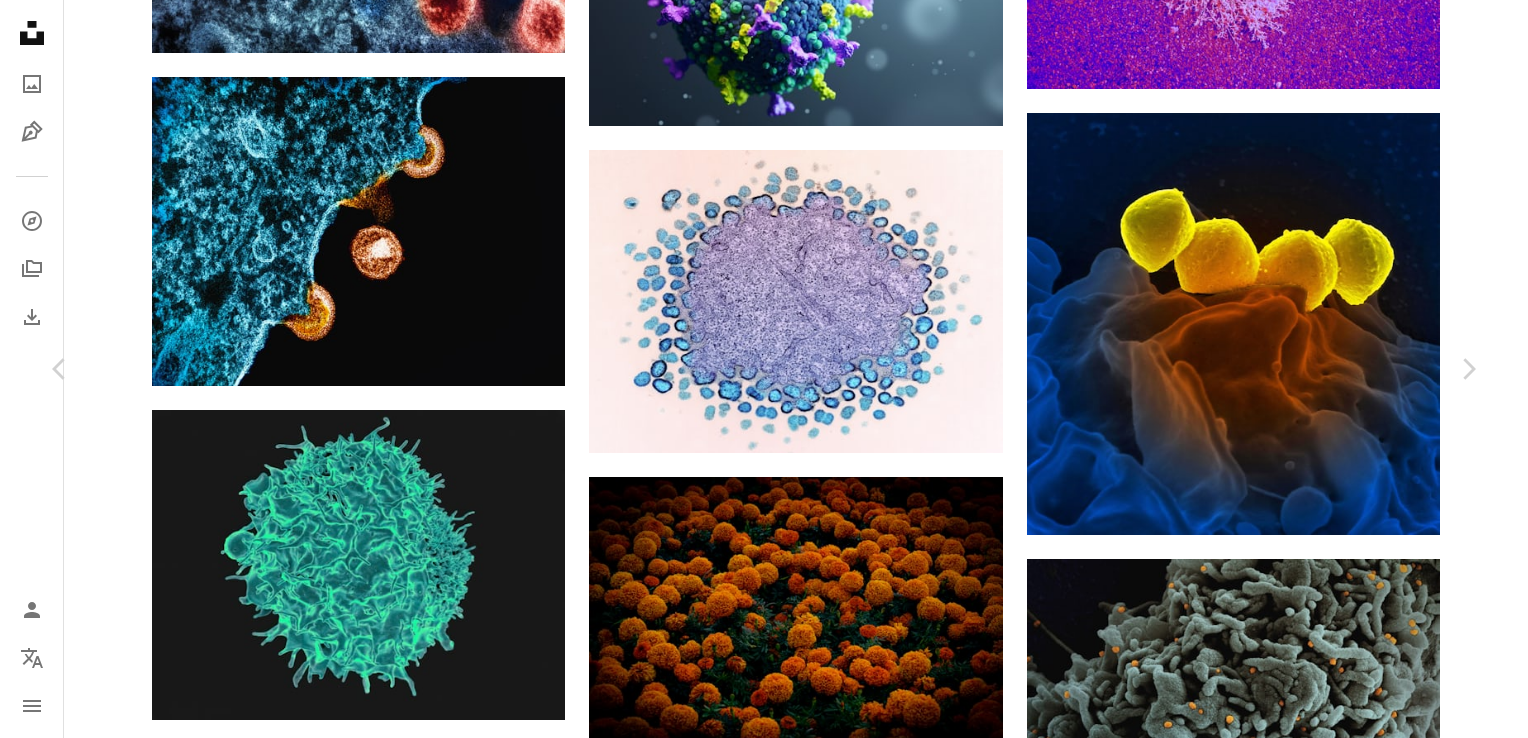 click on "niaid" at bounding box center [197, 3085] 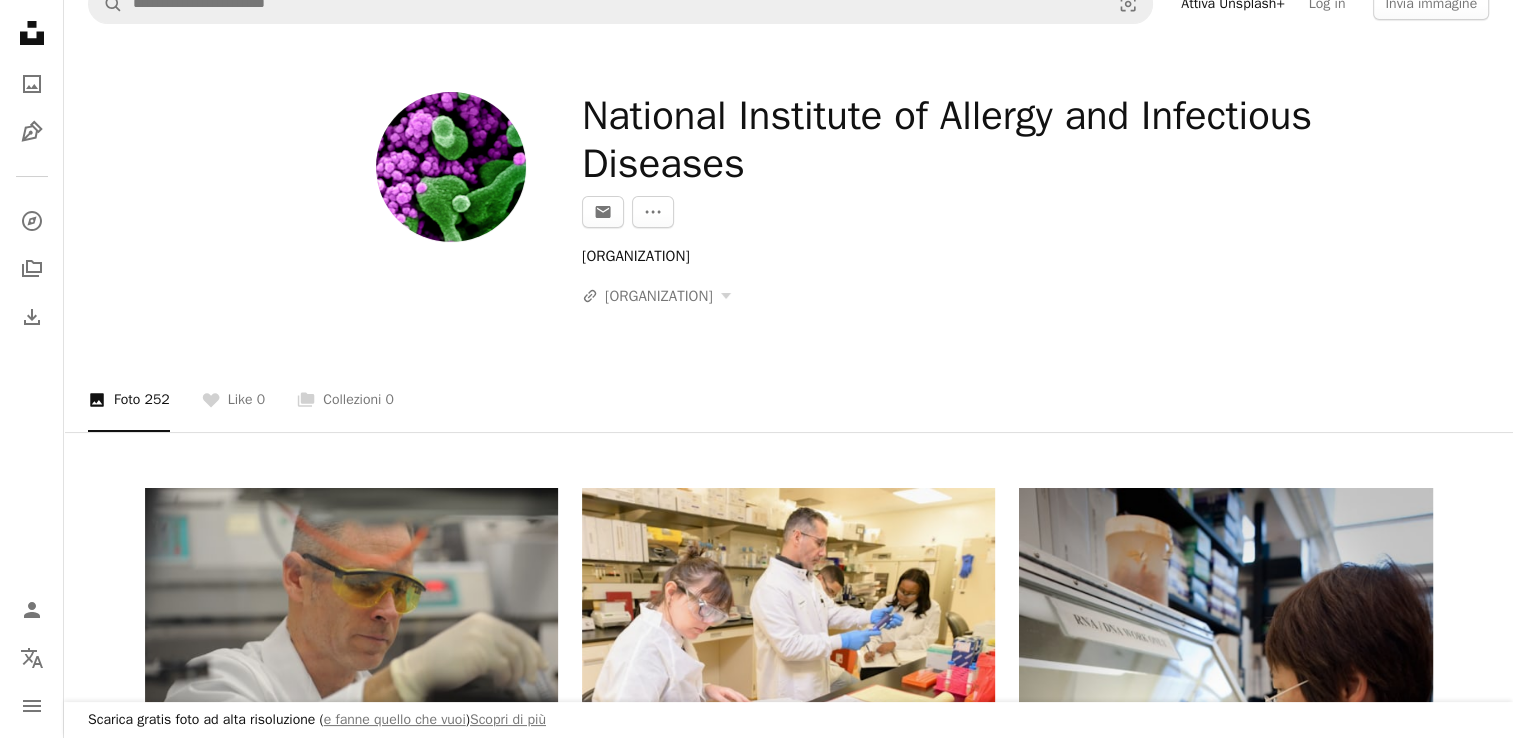 scroll, scrollTop: 0, scrollLeft: 0, axis: both 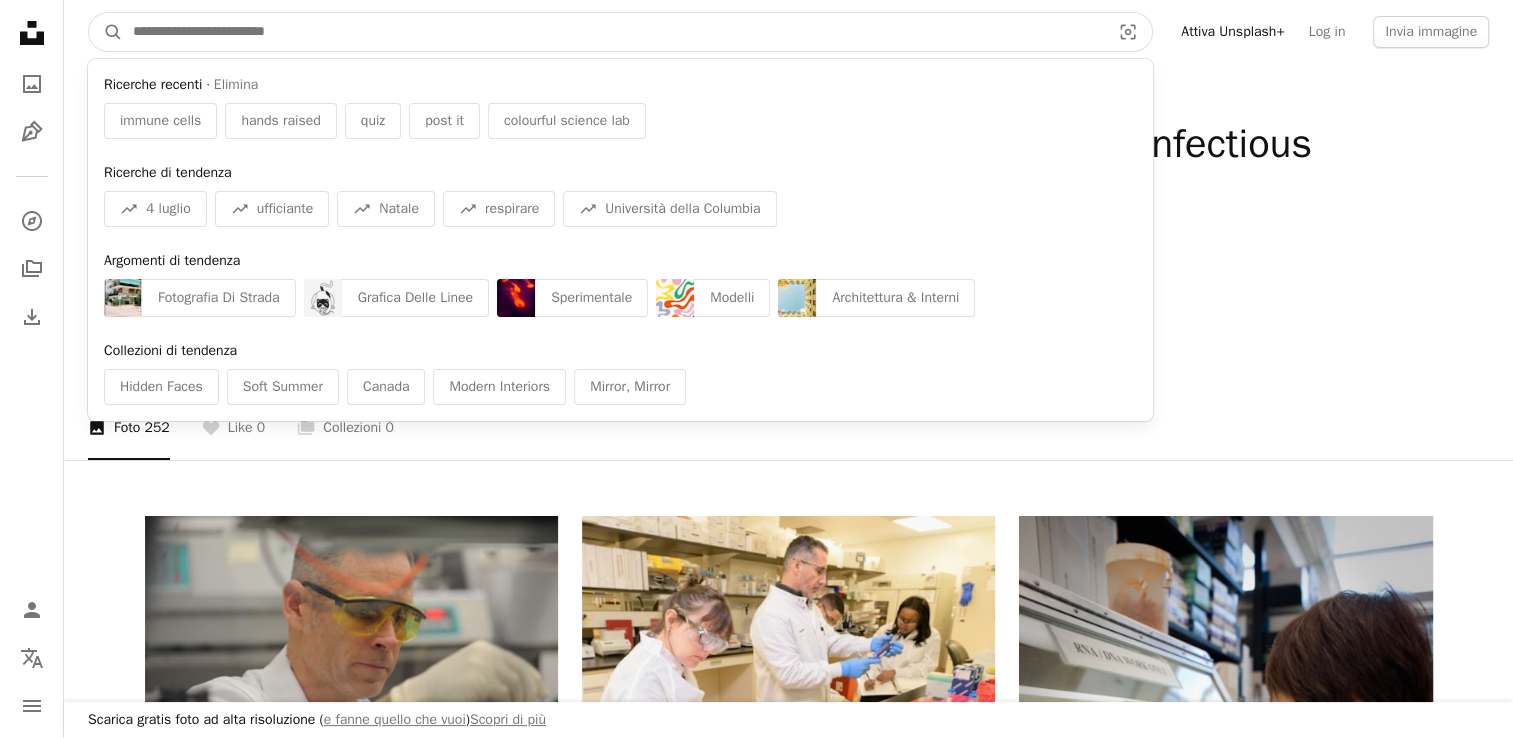 click at bounding box center (613, 32) 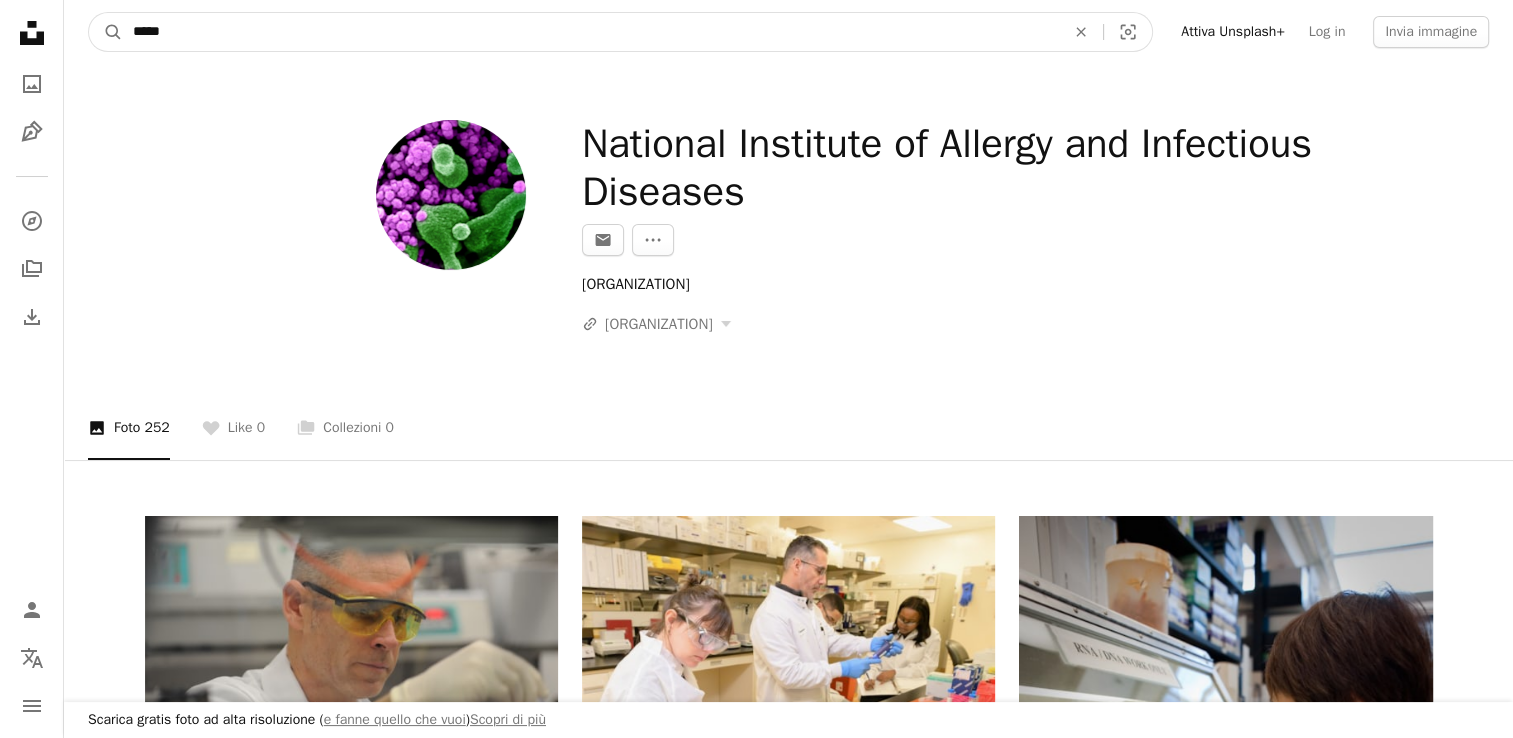 type on "******" 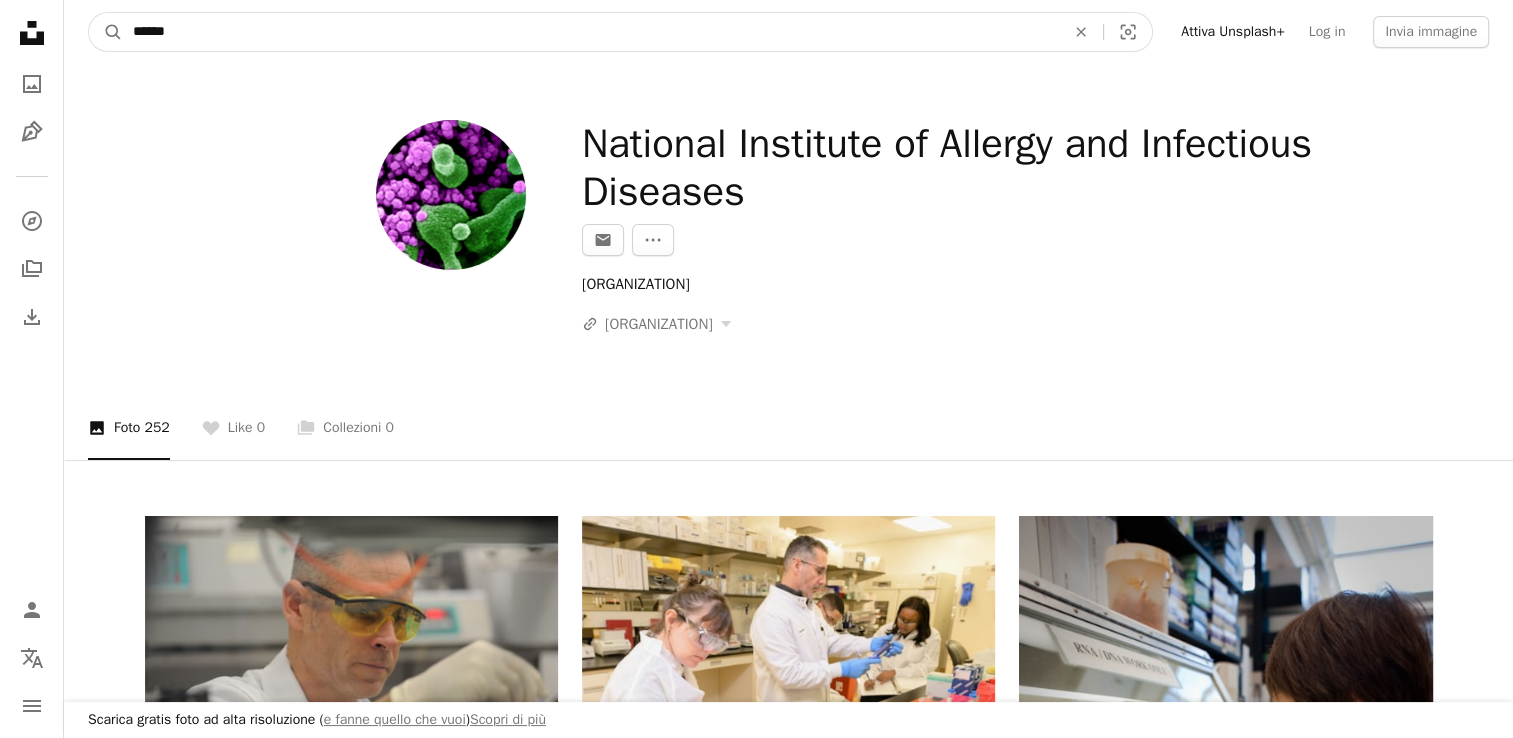 click on "A magnifying glass" at bounding box center (106, 32) 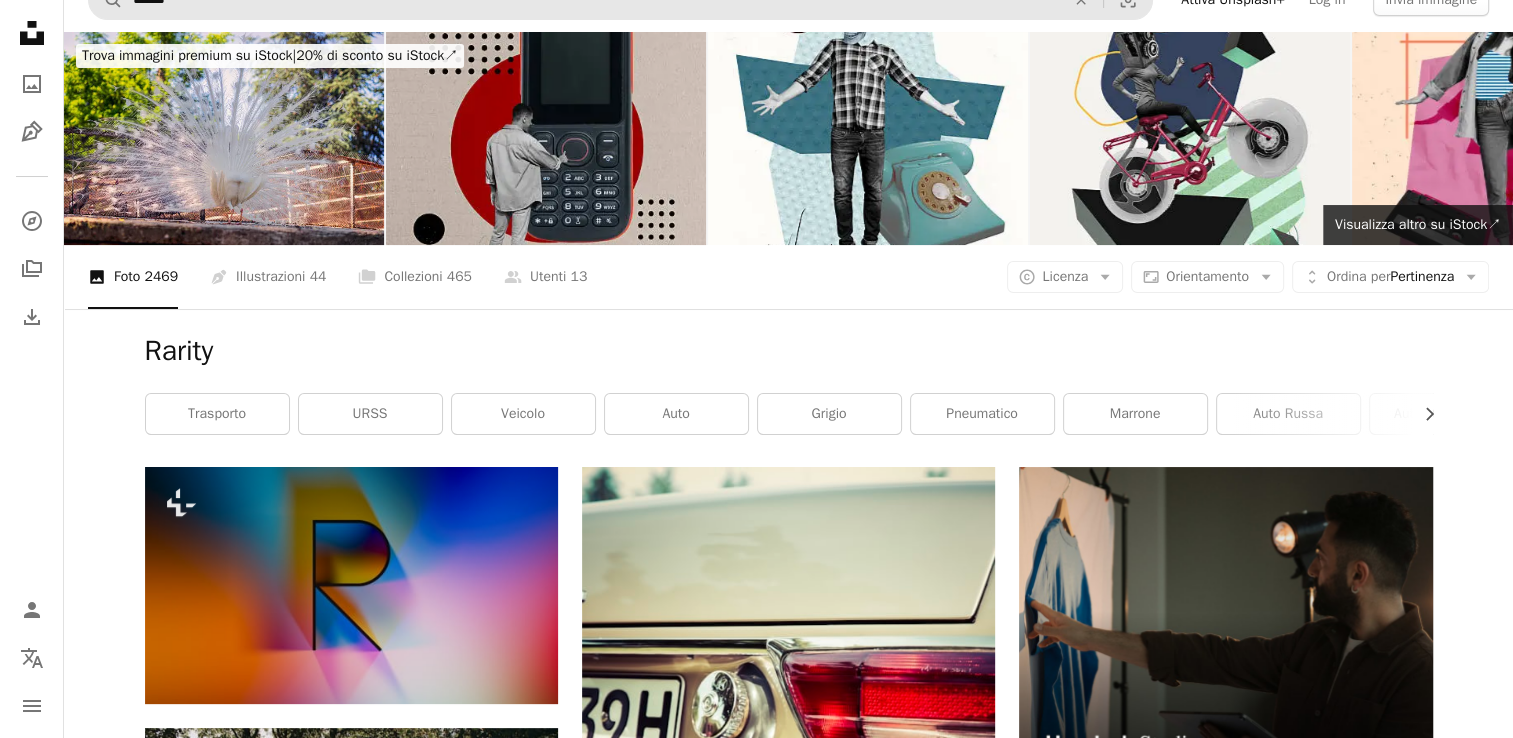 scroll, scrollTop: 0, scrollLeft: 0, axis: both 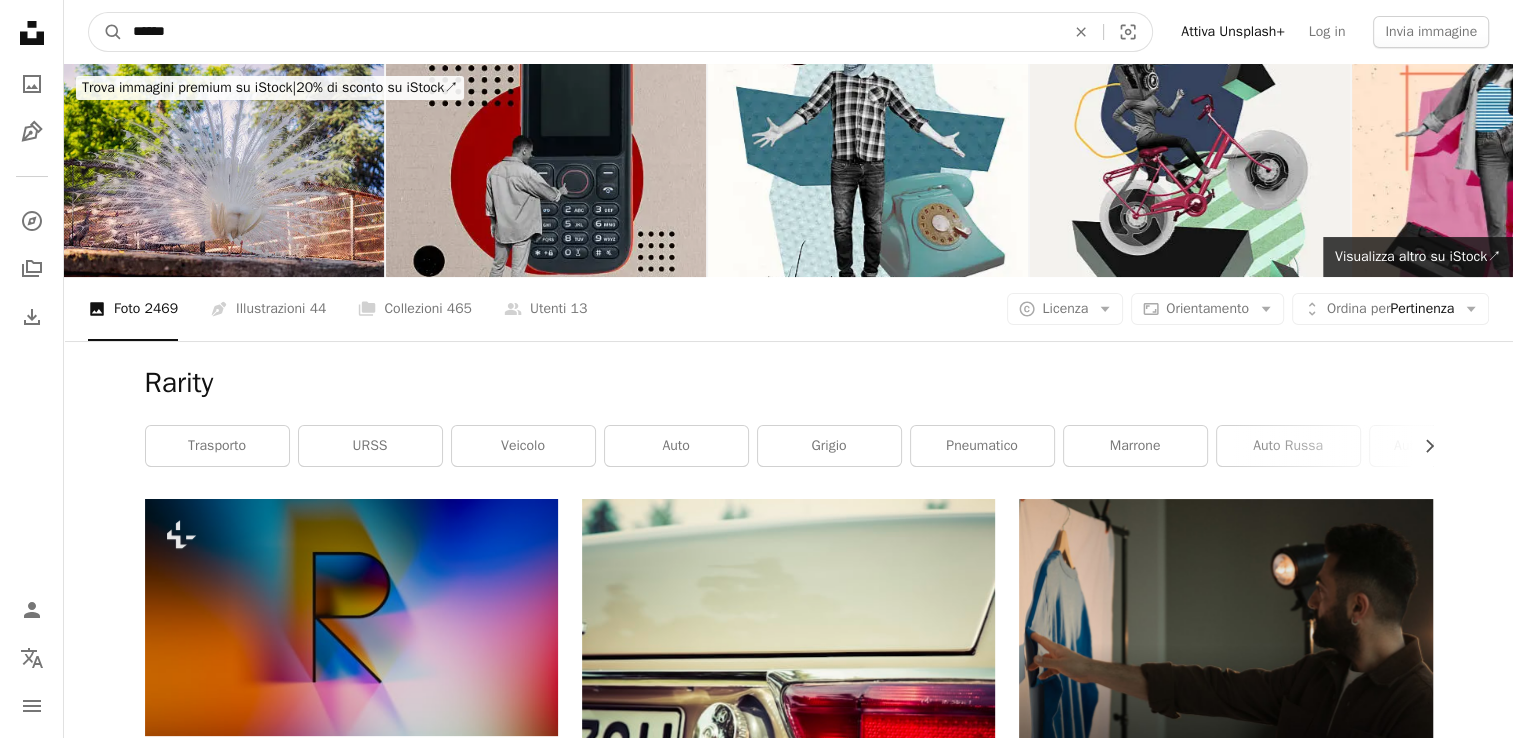 click on "******" at bounding box center (591, 32) 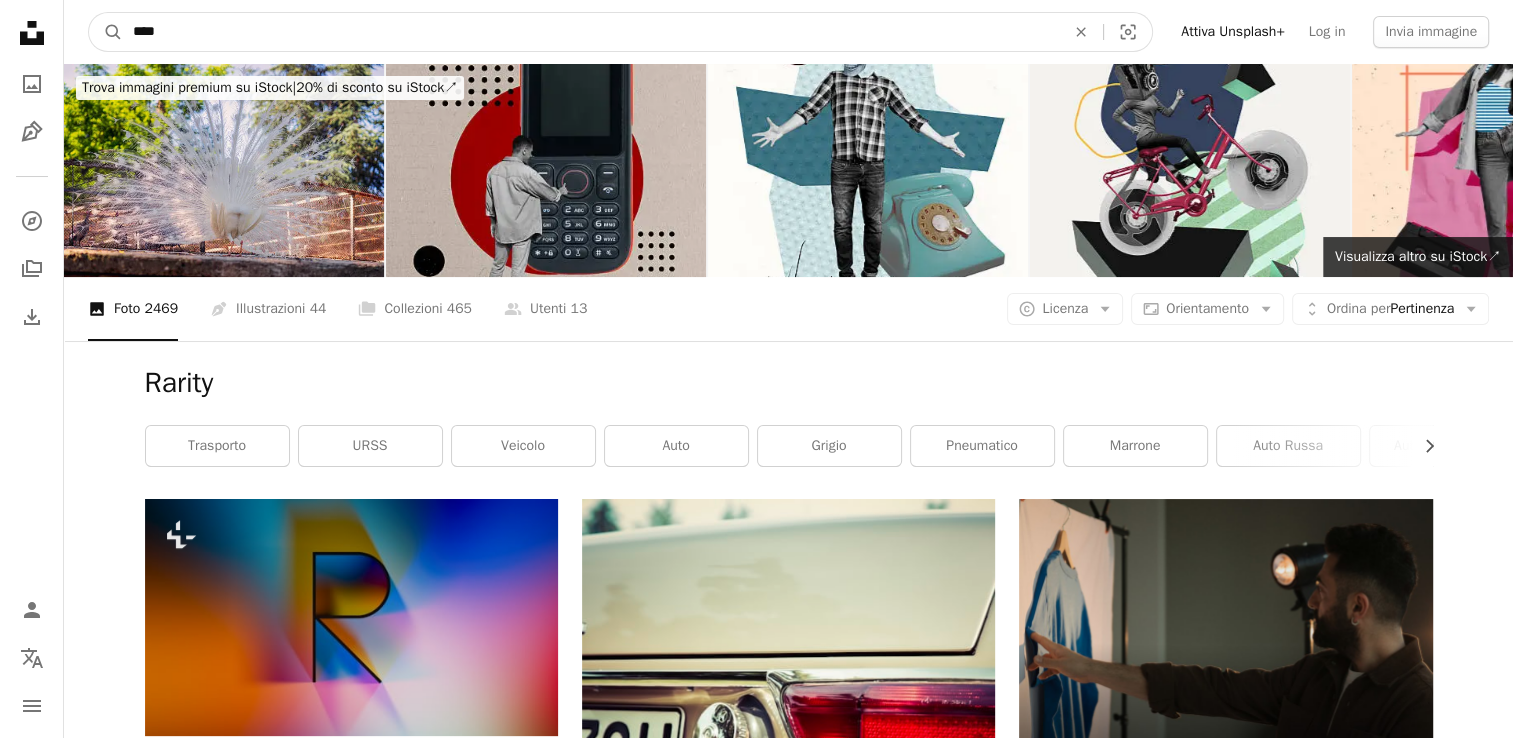 type on "****" 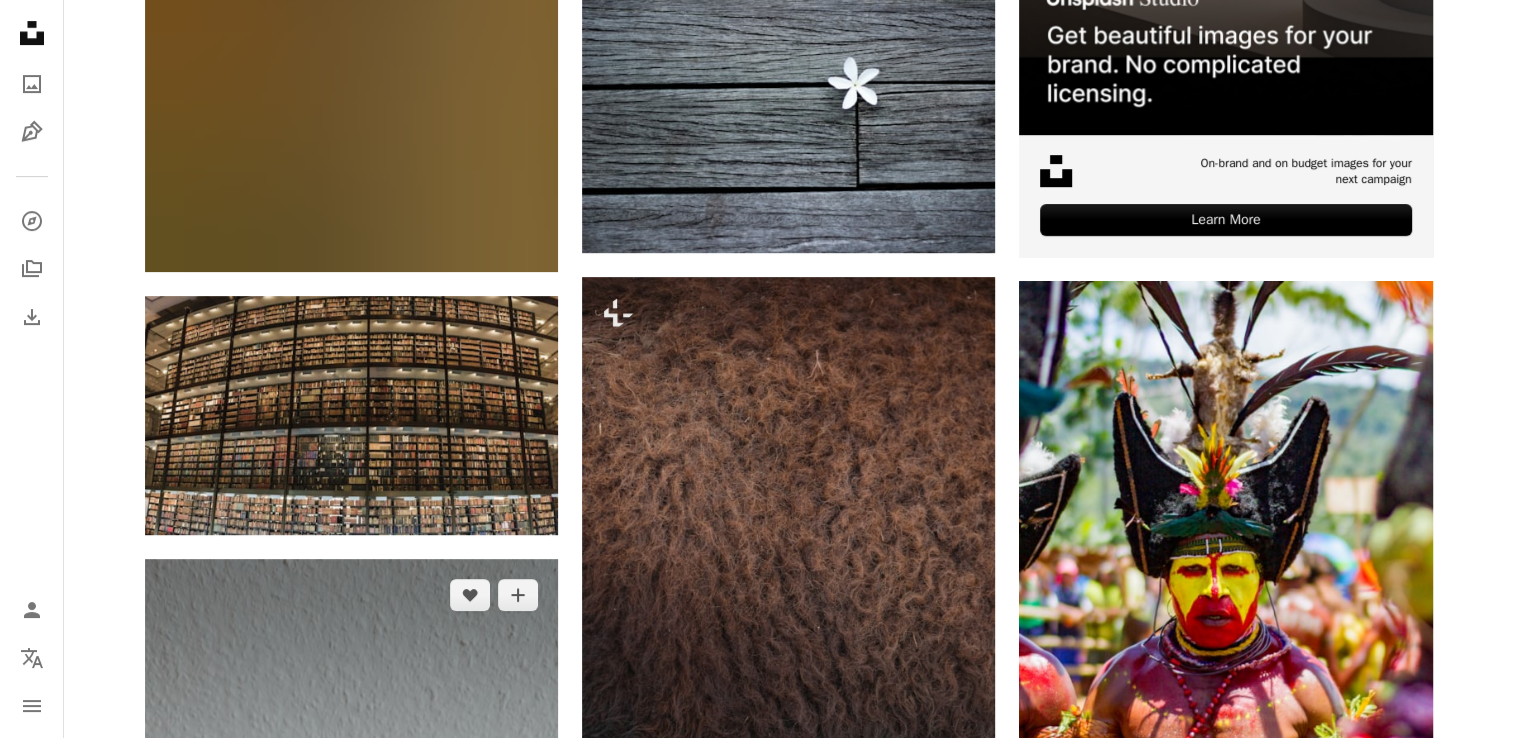 scroll, scrollTop: 0, scrollLeft: 0, axis: both 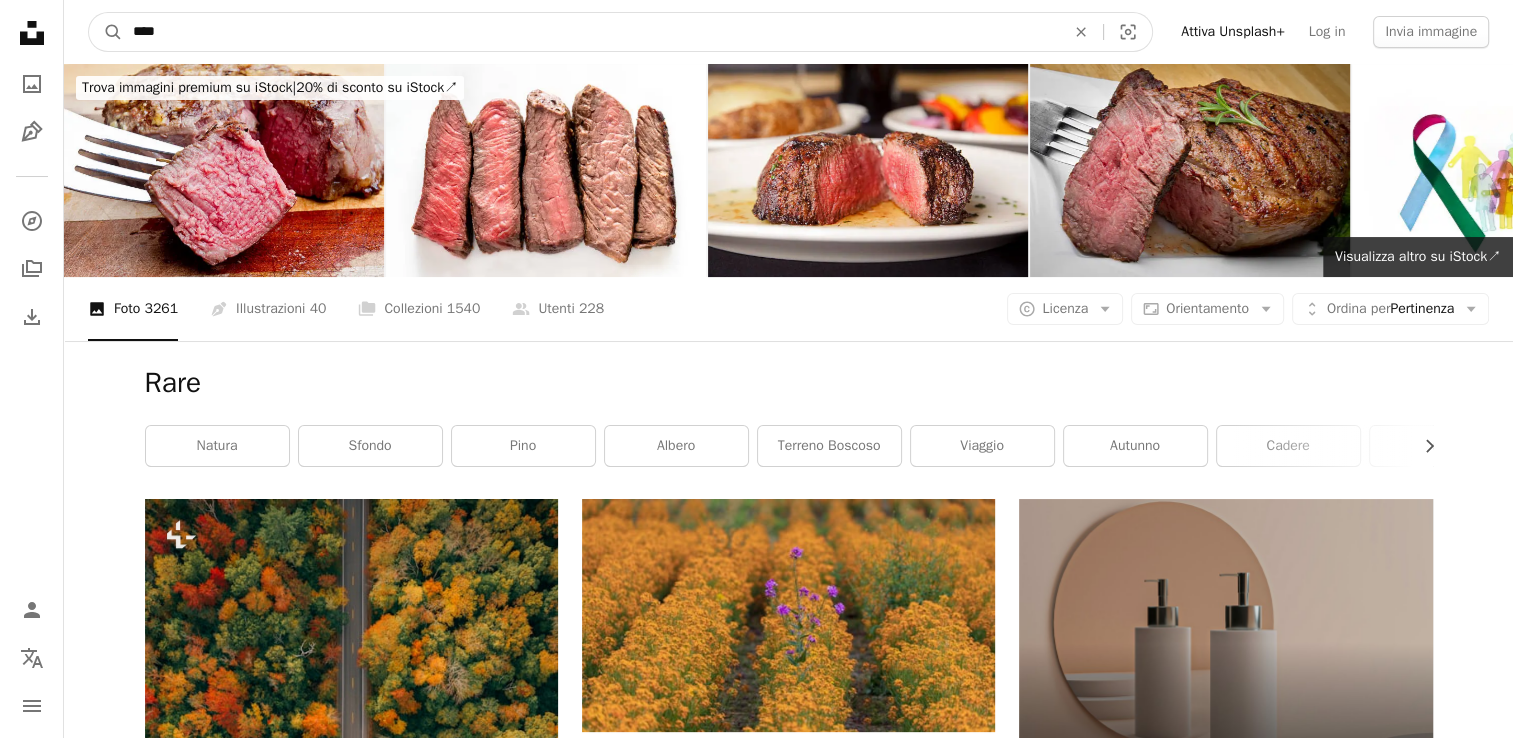 click on "****" at bounding box center (591, 32) 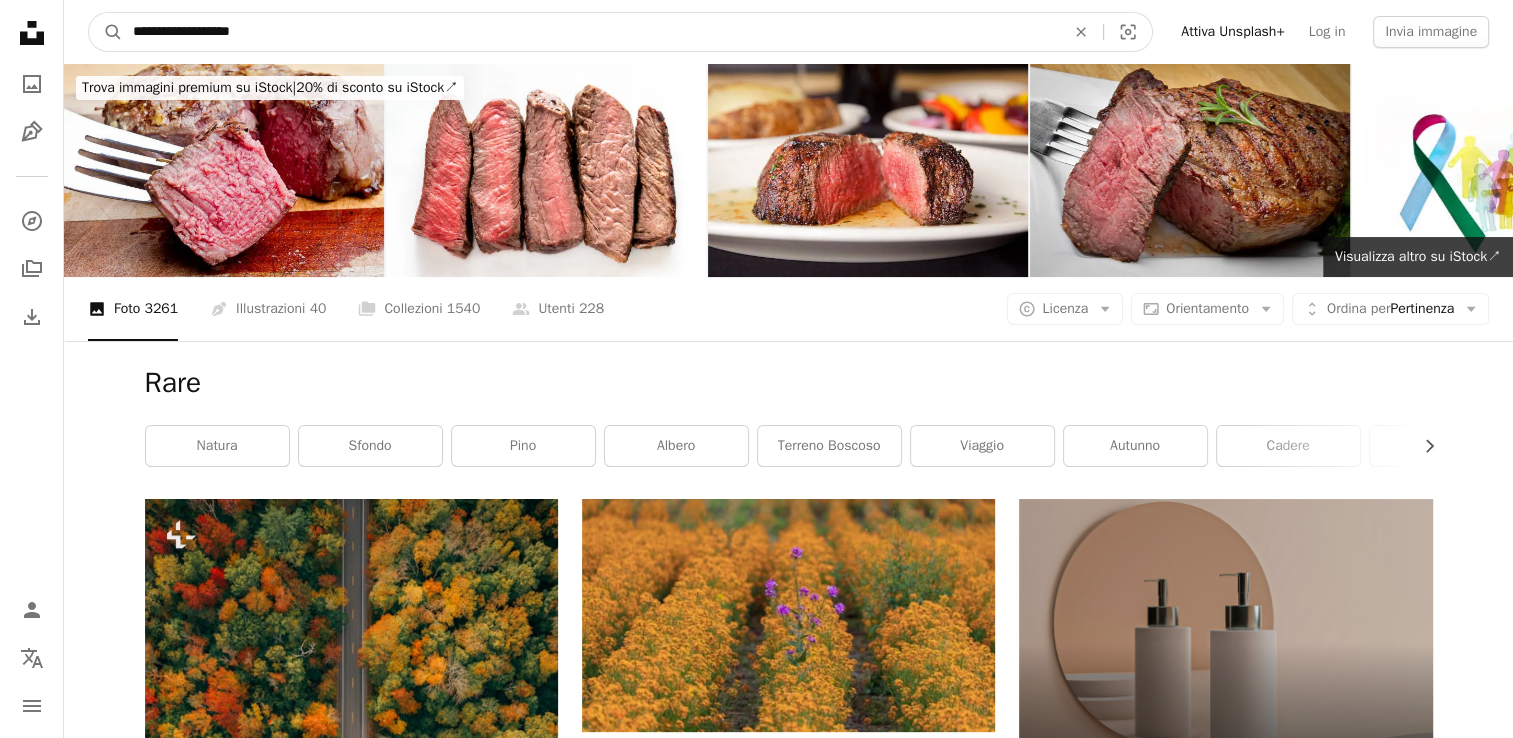 type on "**********" 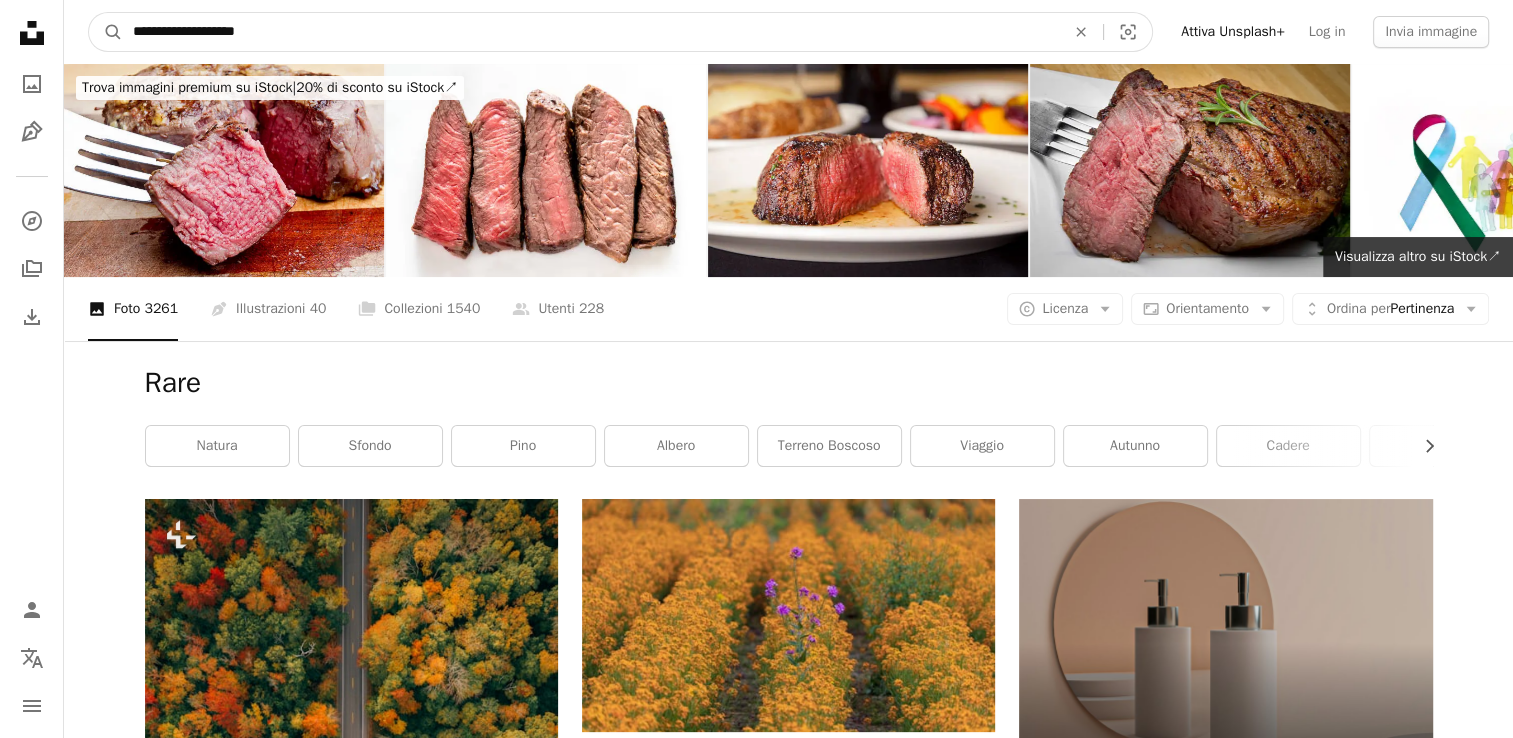 click on "A magnifying glass" at bounding box center (106, 32) 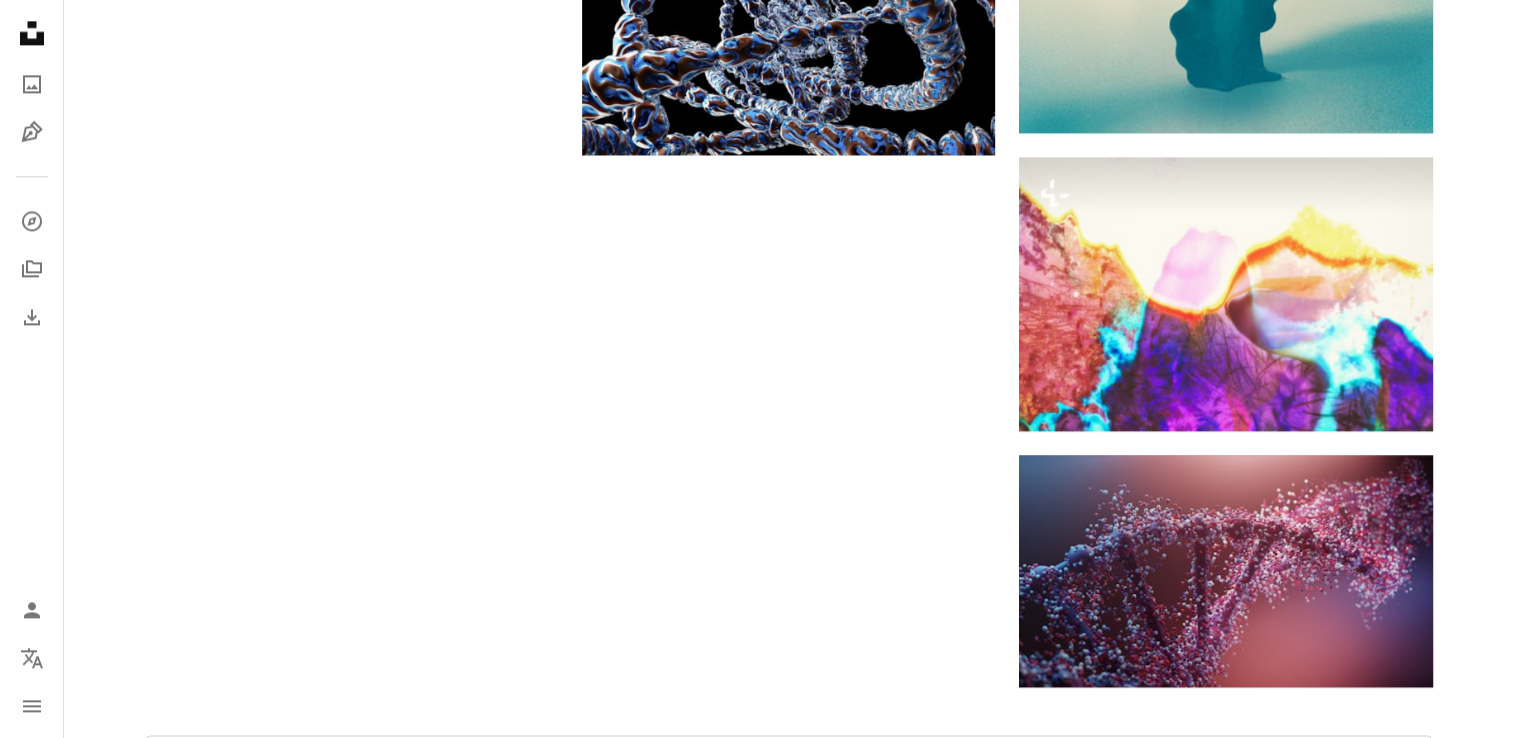 scroll, scrollTop: 2900, scrollLeft: 0, axis: vertical 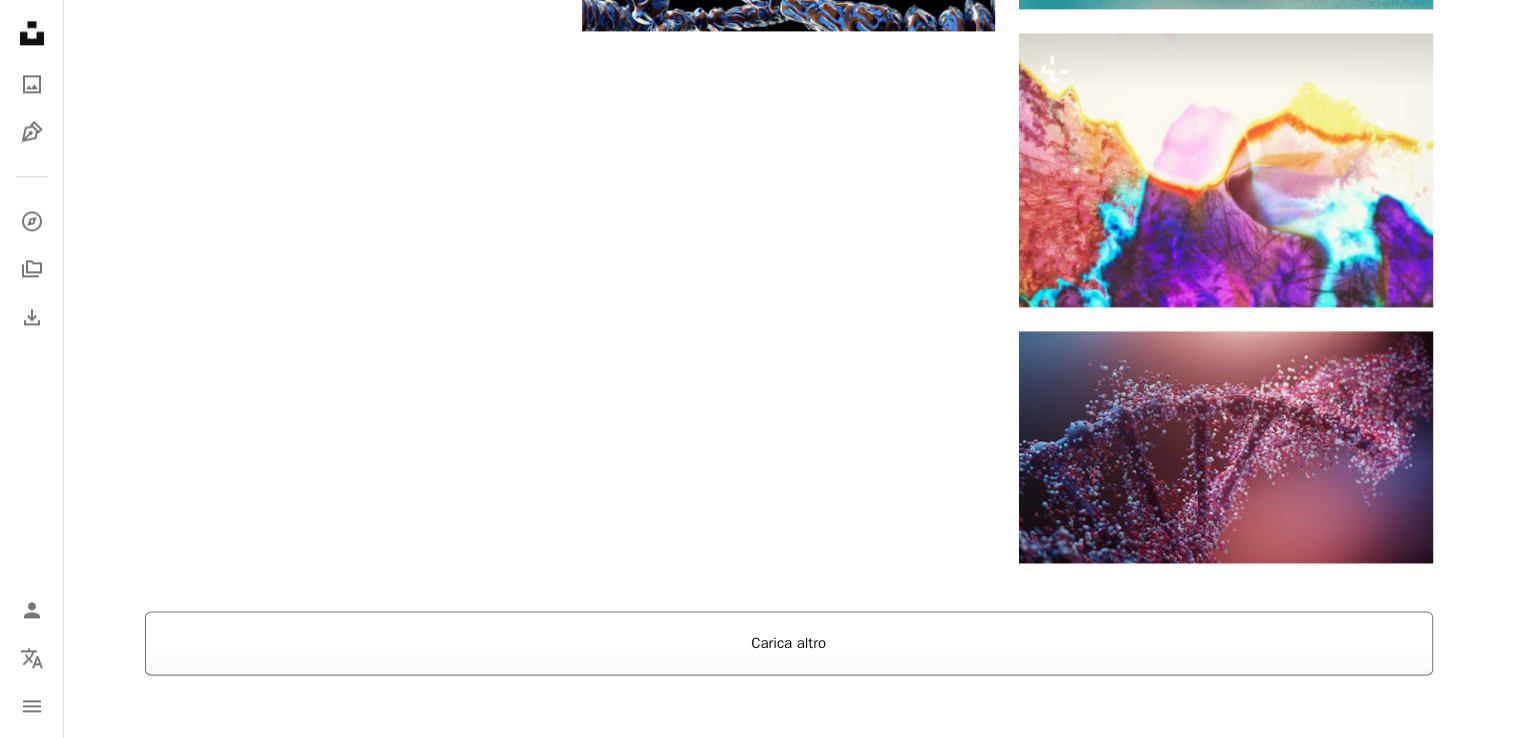 click on "Carica altro" at bounding box center (789, 643) 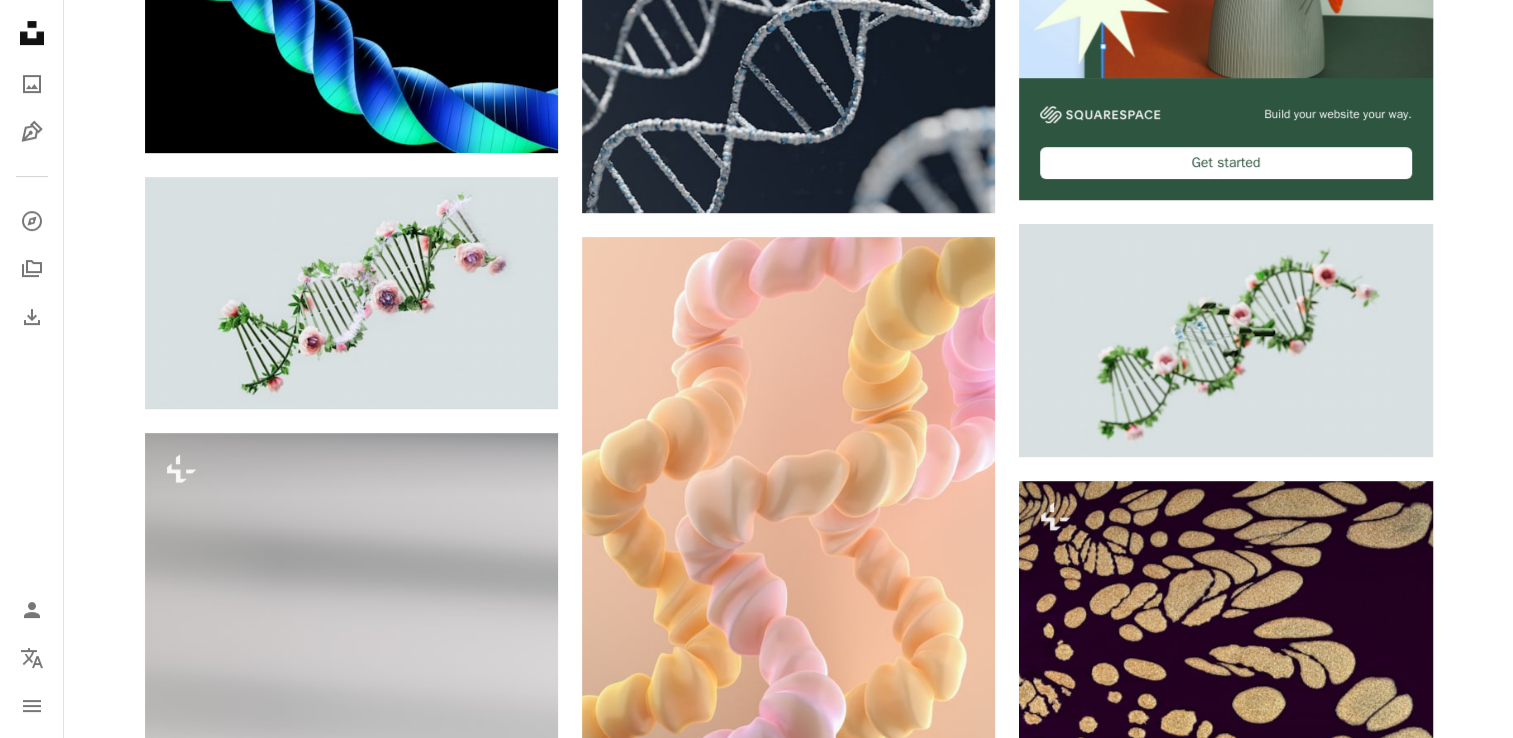 scroll, scrollTop: 0, scrollLeft: 0, axis: both 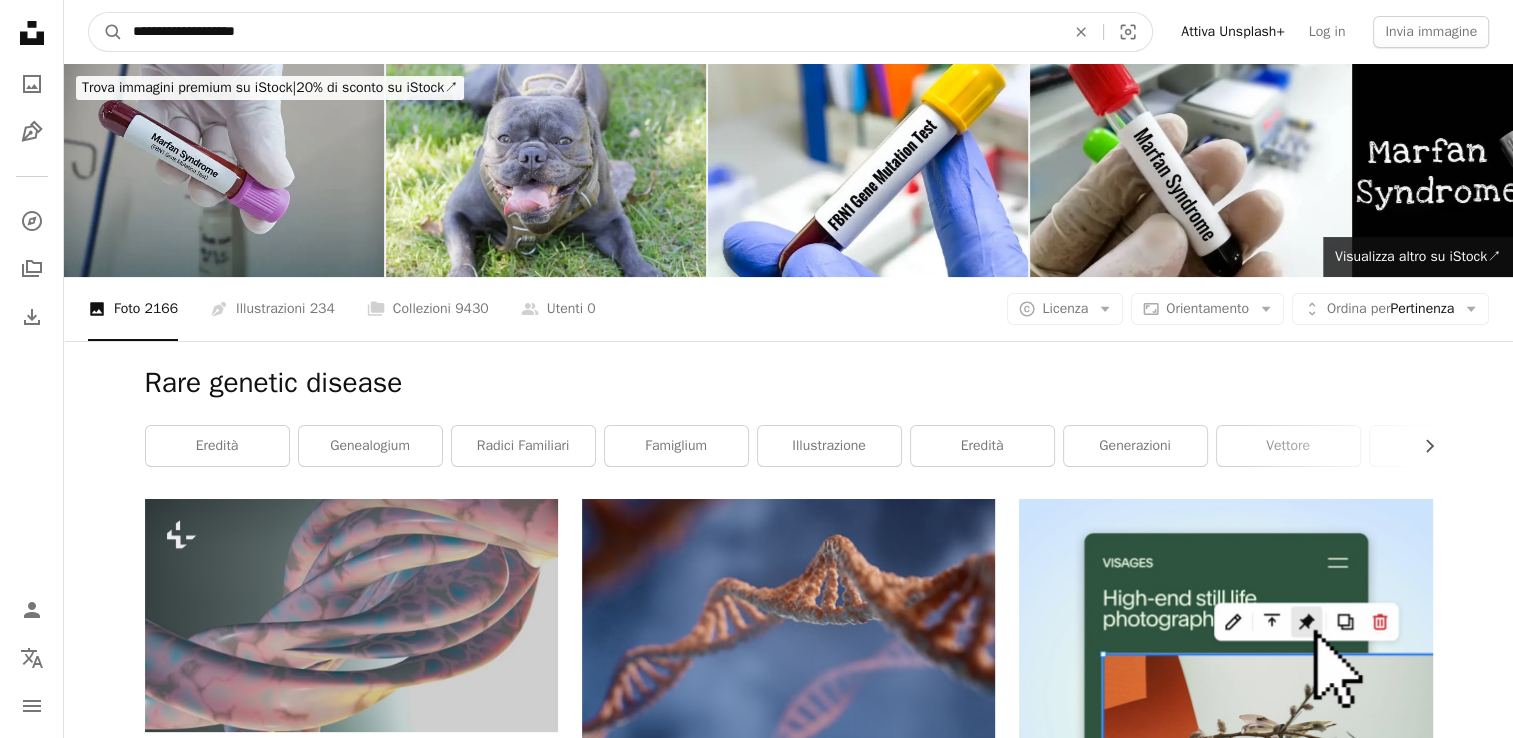 click on "**********" at bounding box center (591, 32) 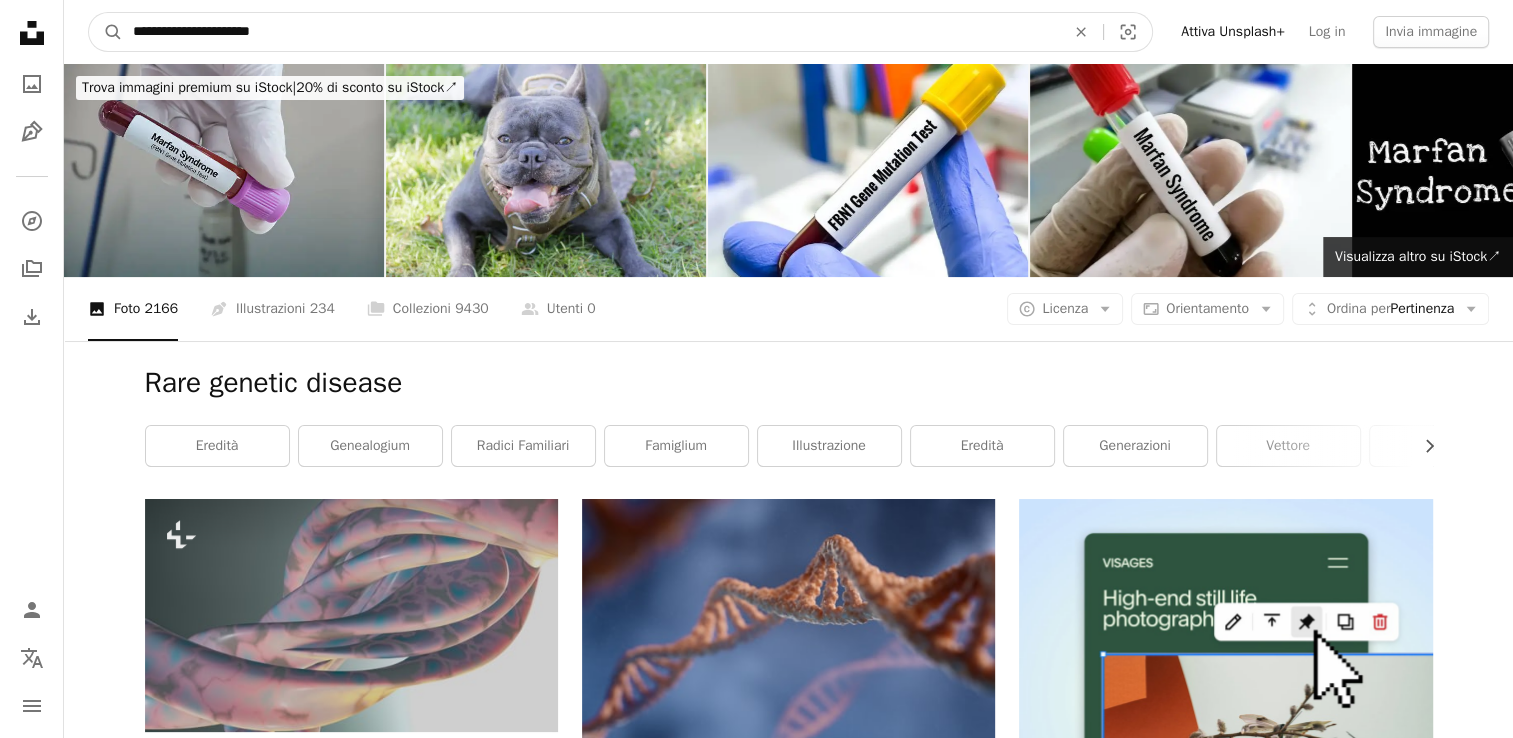 type on "**********" 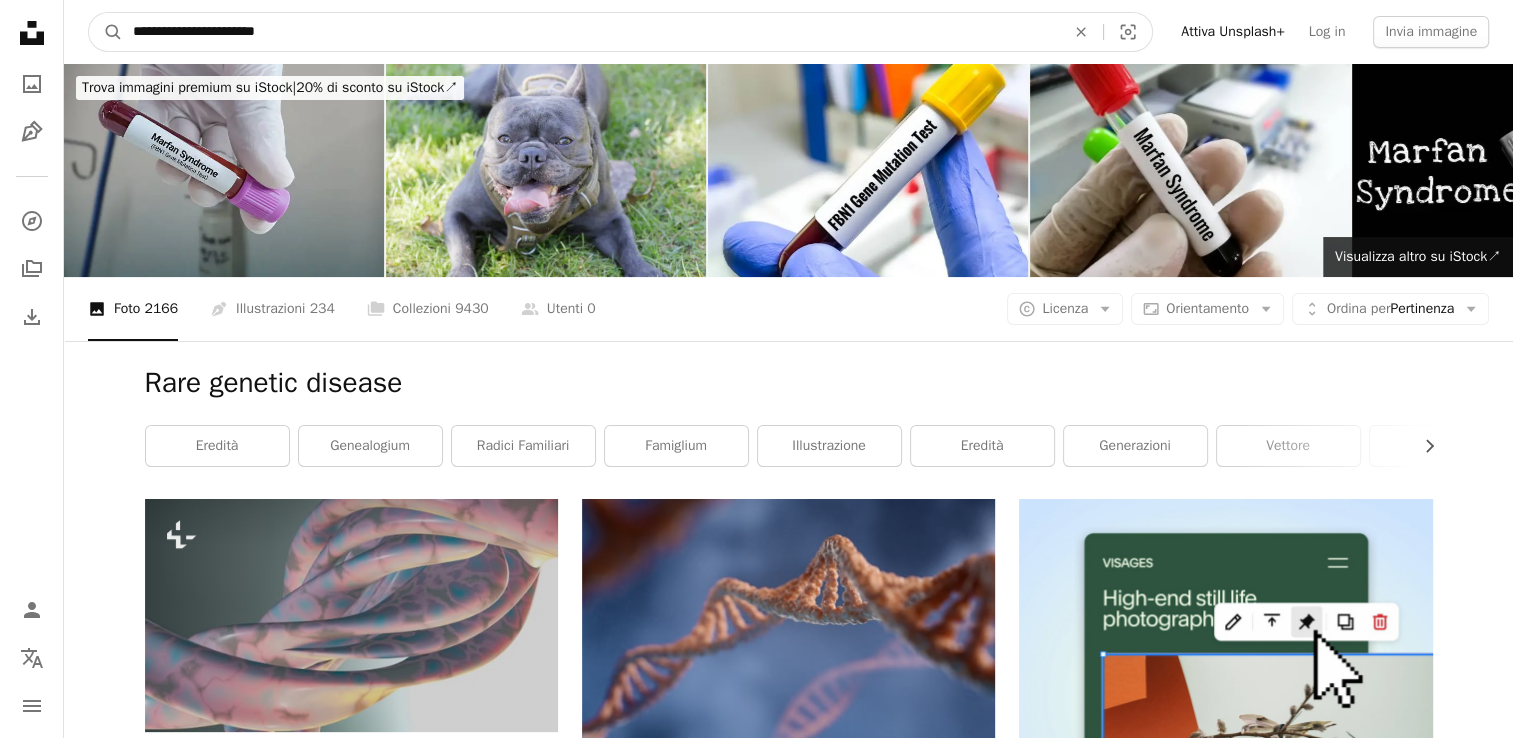 click on "A magnifying glass" at bounding box center [106, 32] 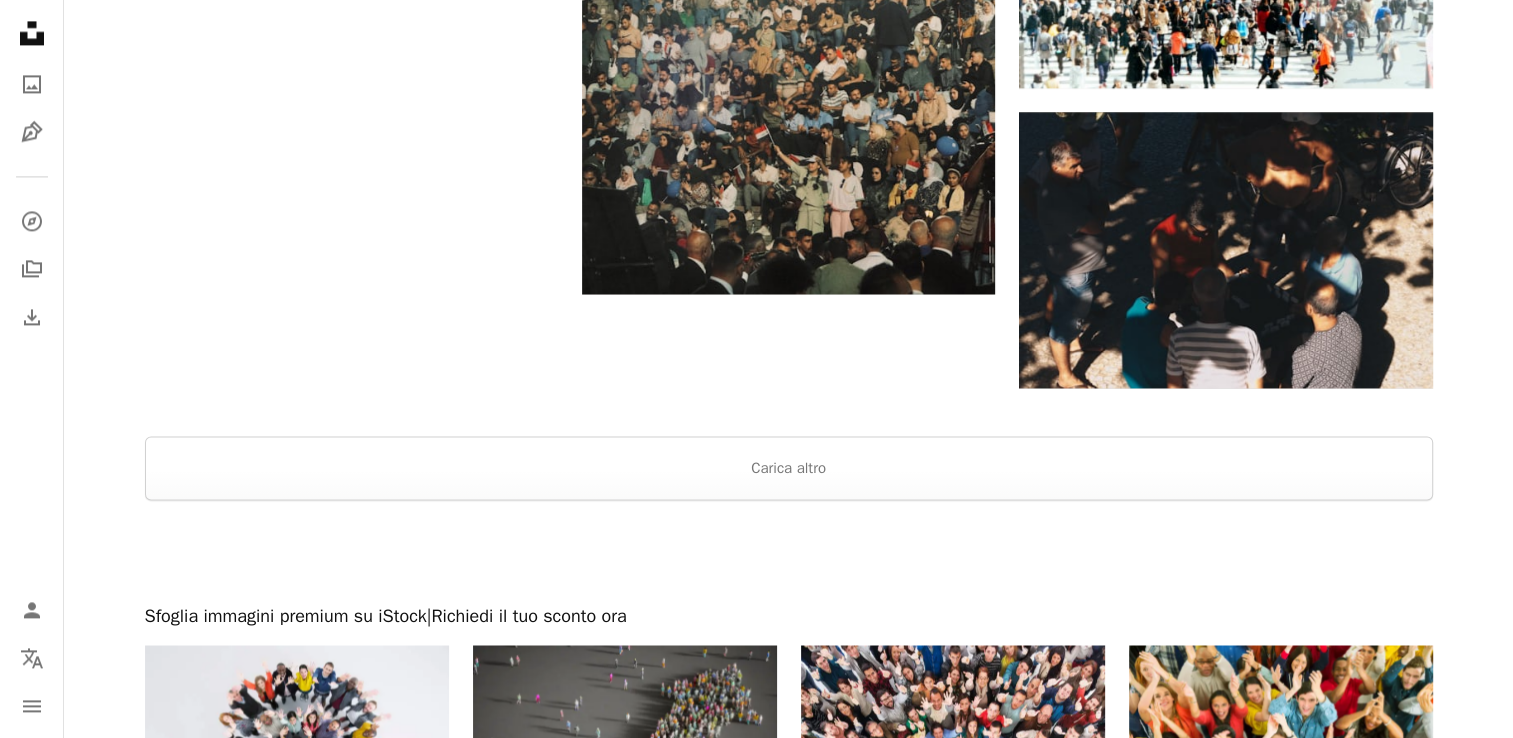 scroll, scrollTop: 3000, scrollLeft: 0, axis: vertical 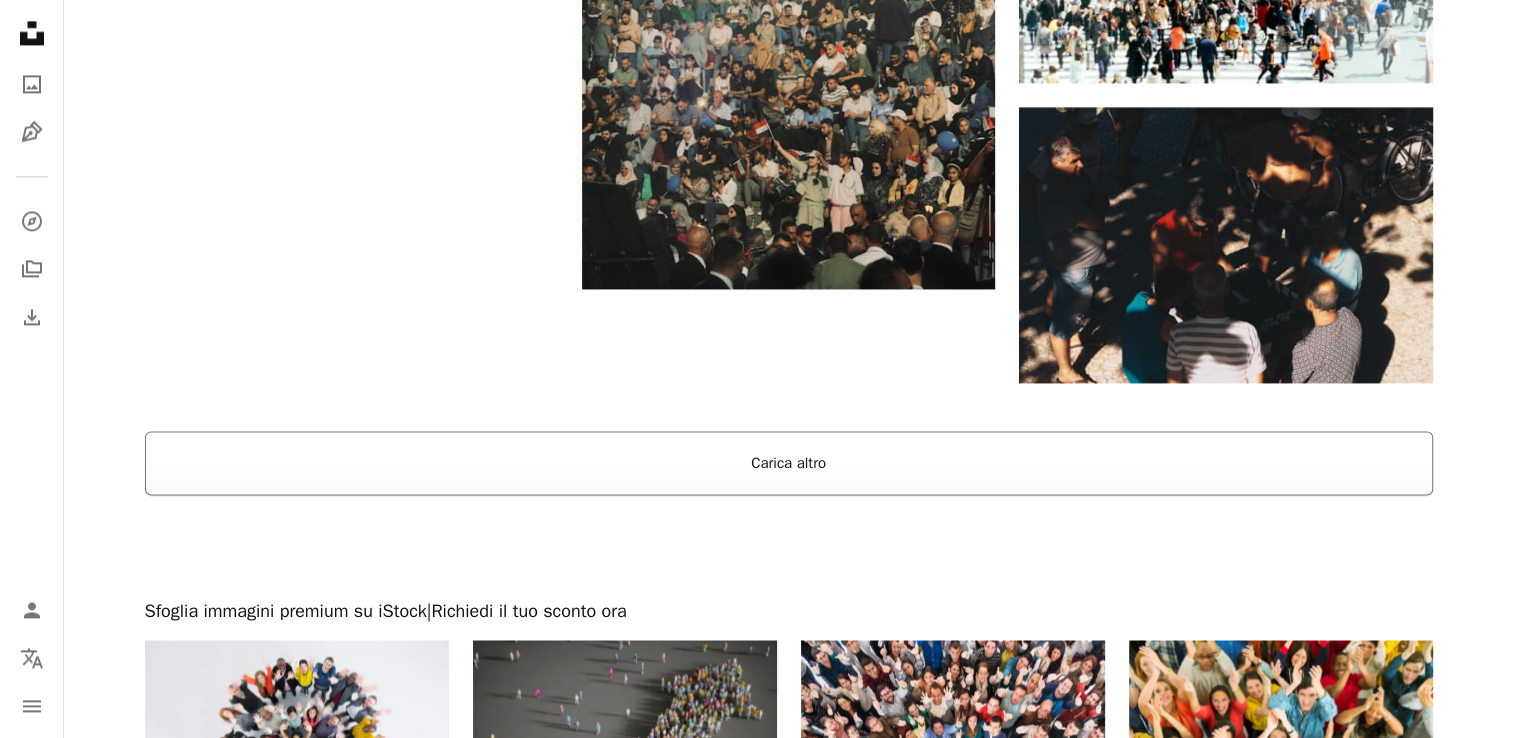click on "Carica altro" at bounding box center [789, 463] 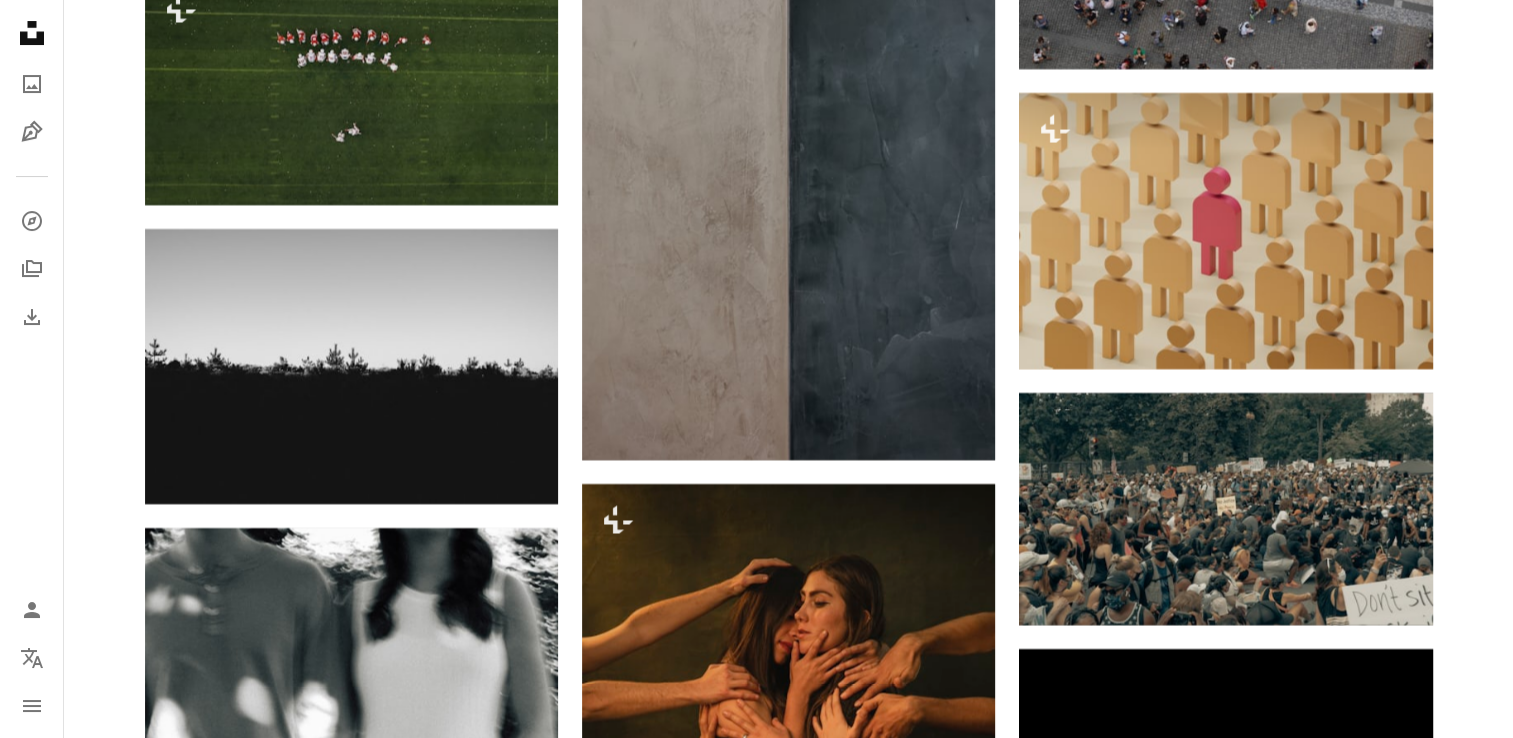 scroll, scrollTop: 15100, scrollLeft: 0, axis: vertical 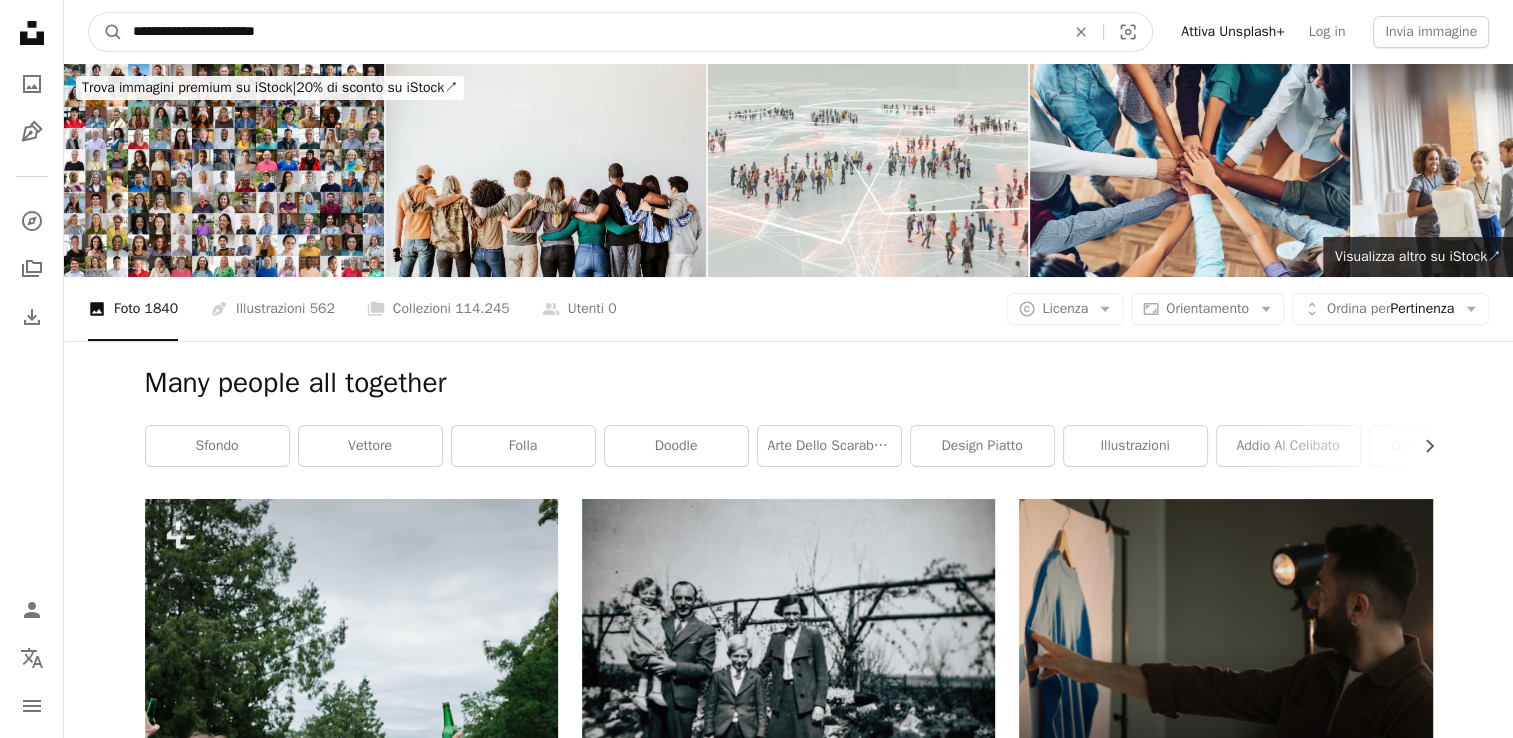 click on "**********" at bounding box center [591, 32] 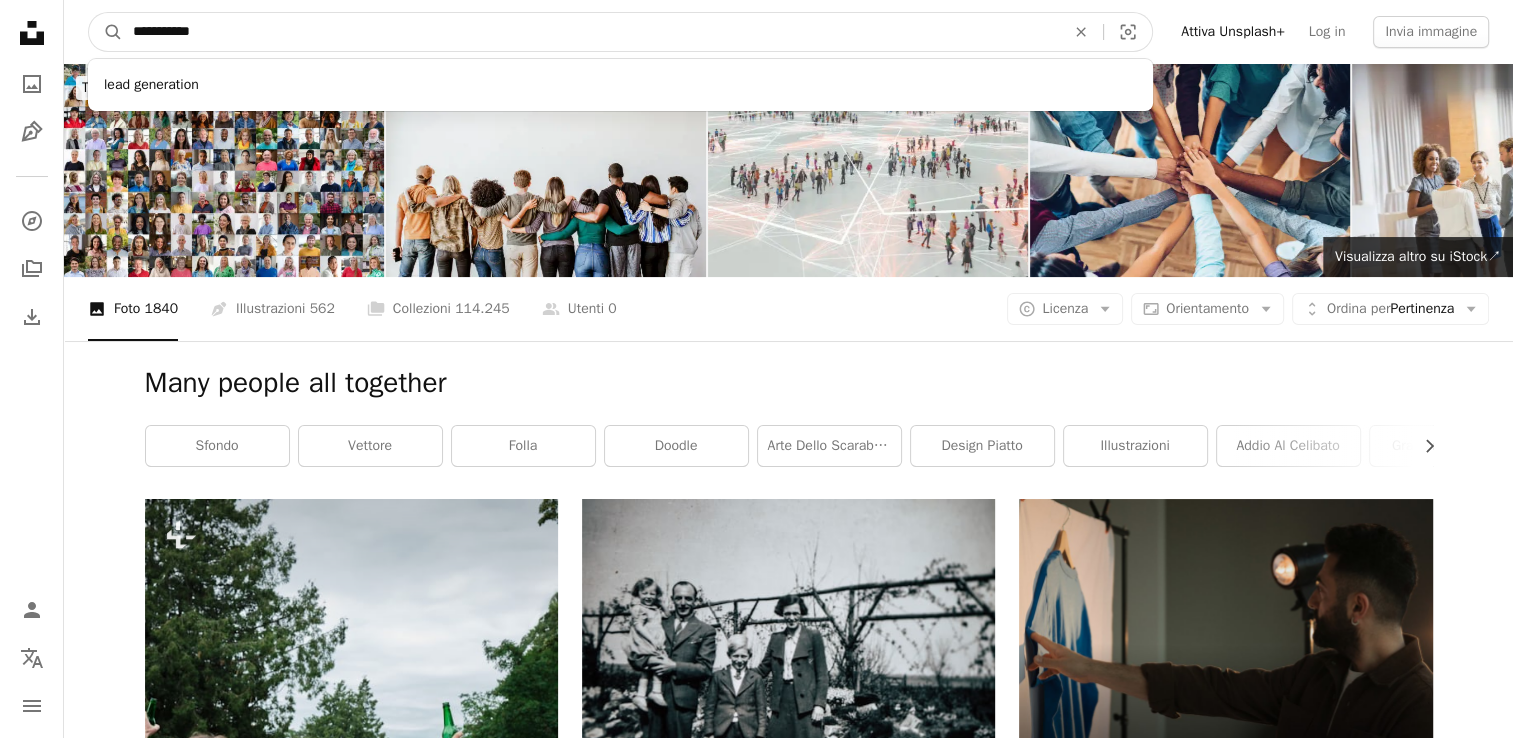 type on "**********" 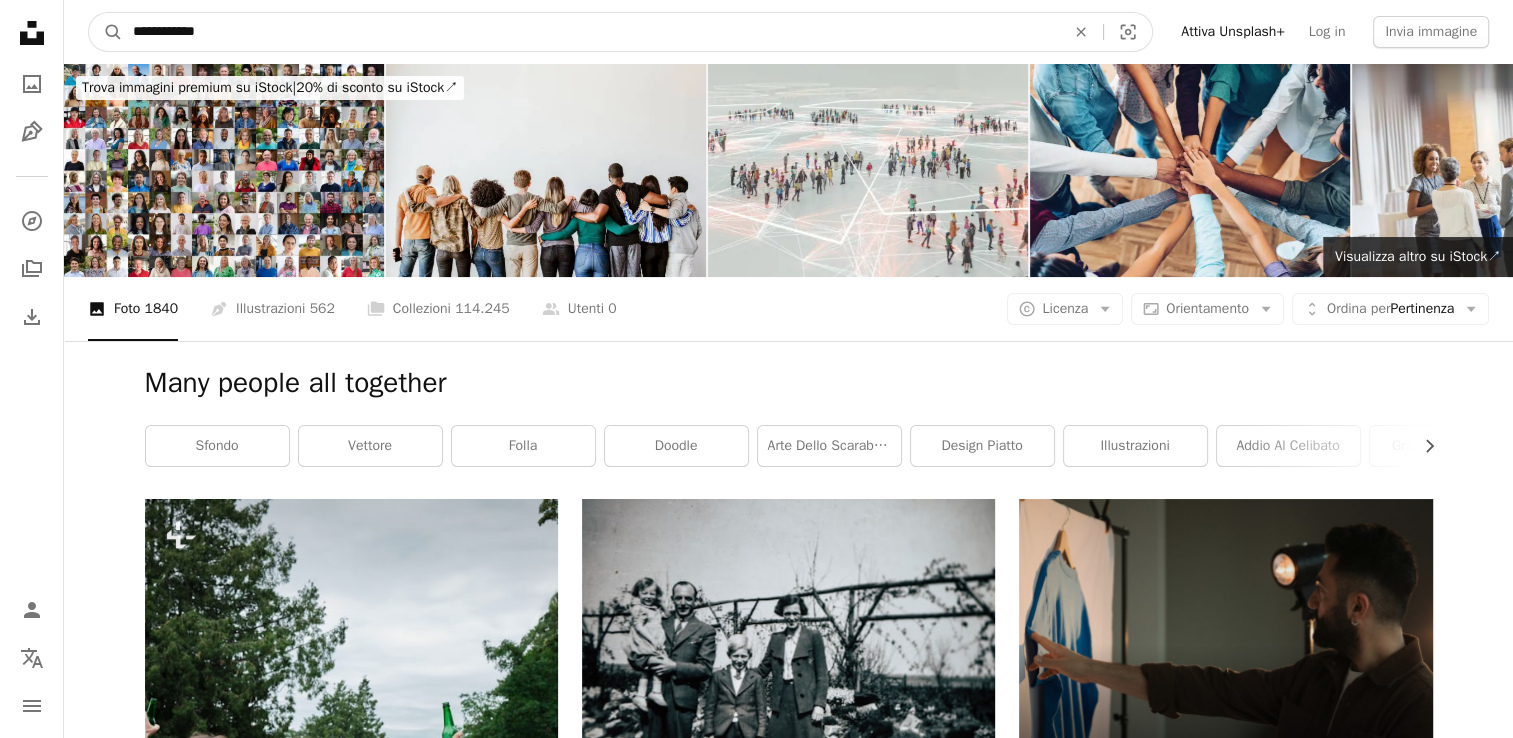 click on "A magnifying glass" at bounding box center [106, 32] 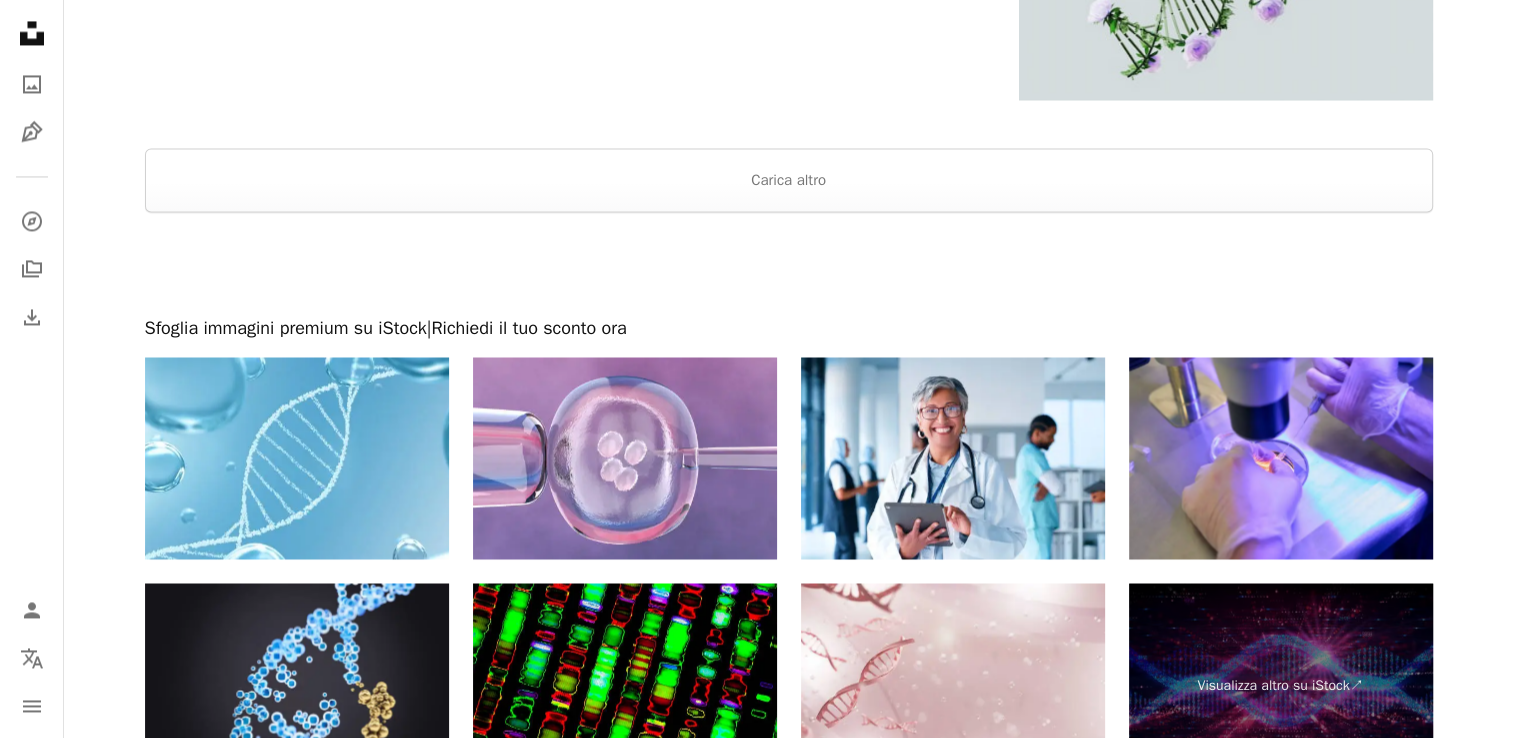 scroll, scrollTop: 3300, scrollLeft: 0, axis: vertical 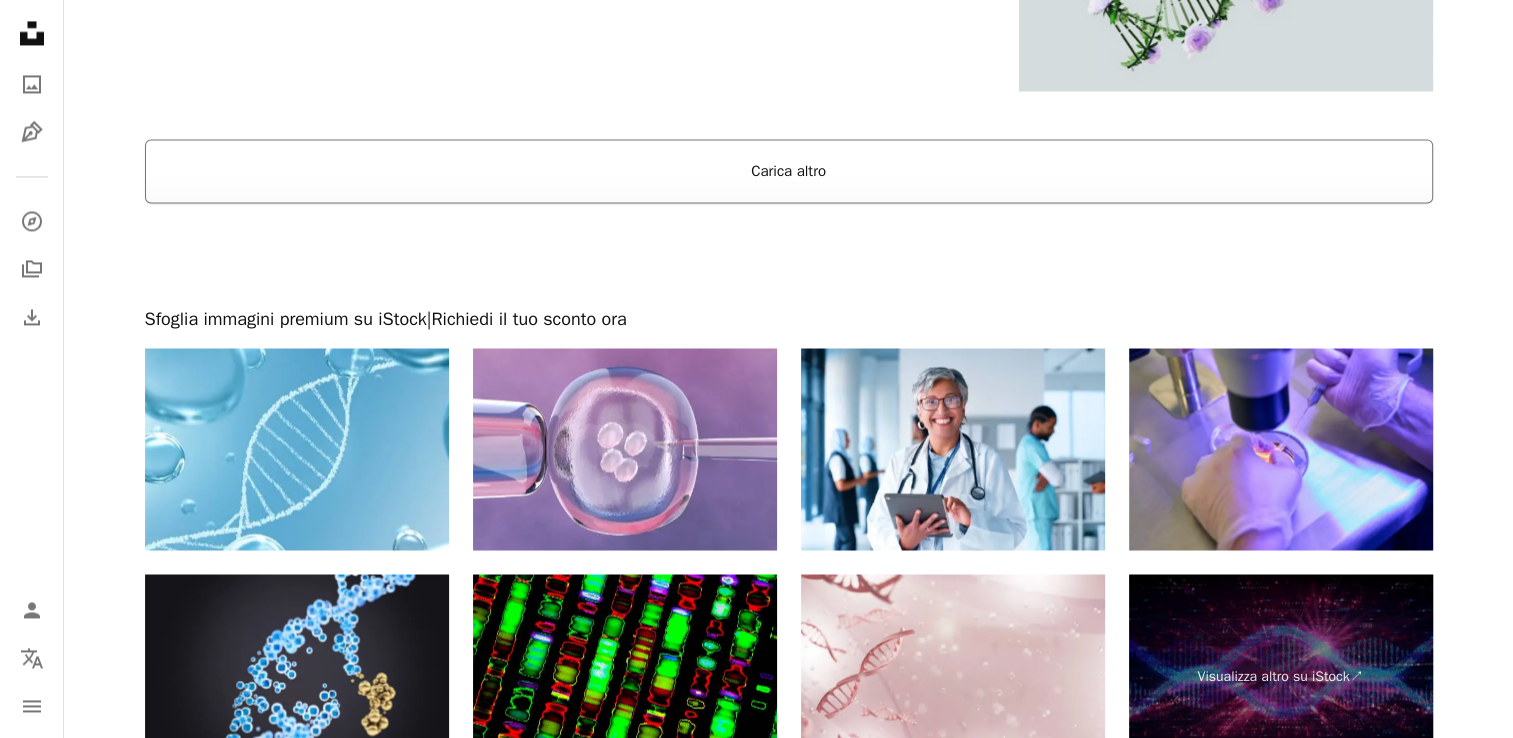 click on "Carica altro" at bounding box center [789, 171] 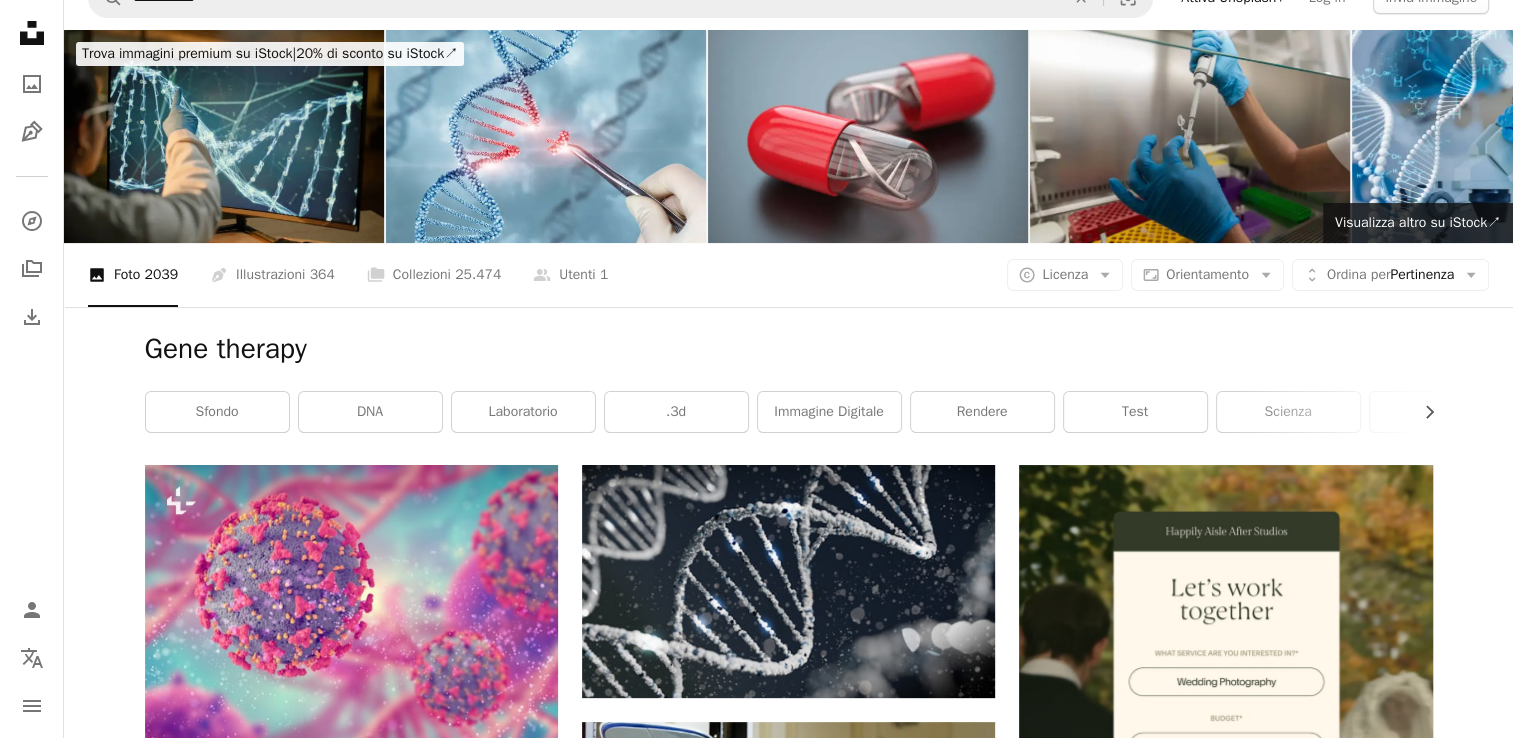 scroll, scrollTop: 0, scrollLeft: 0, axis: both 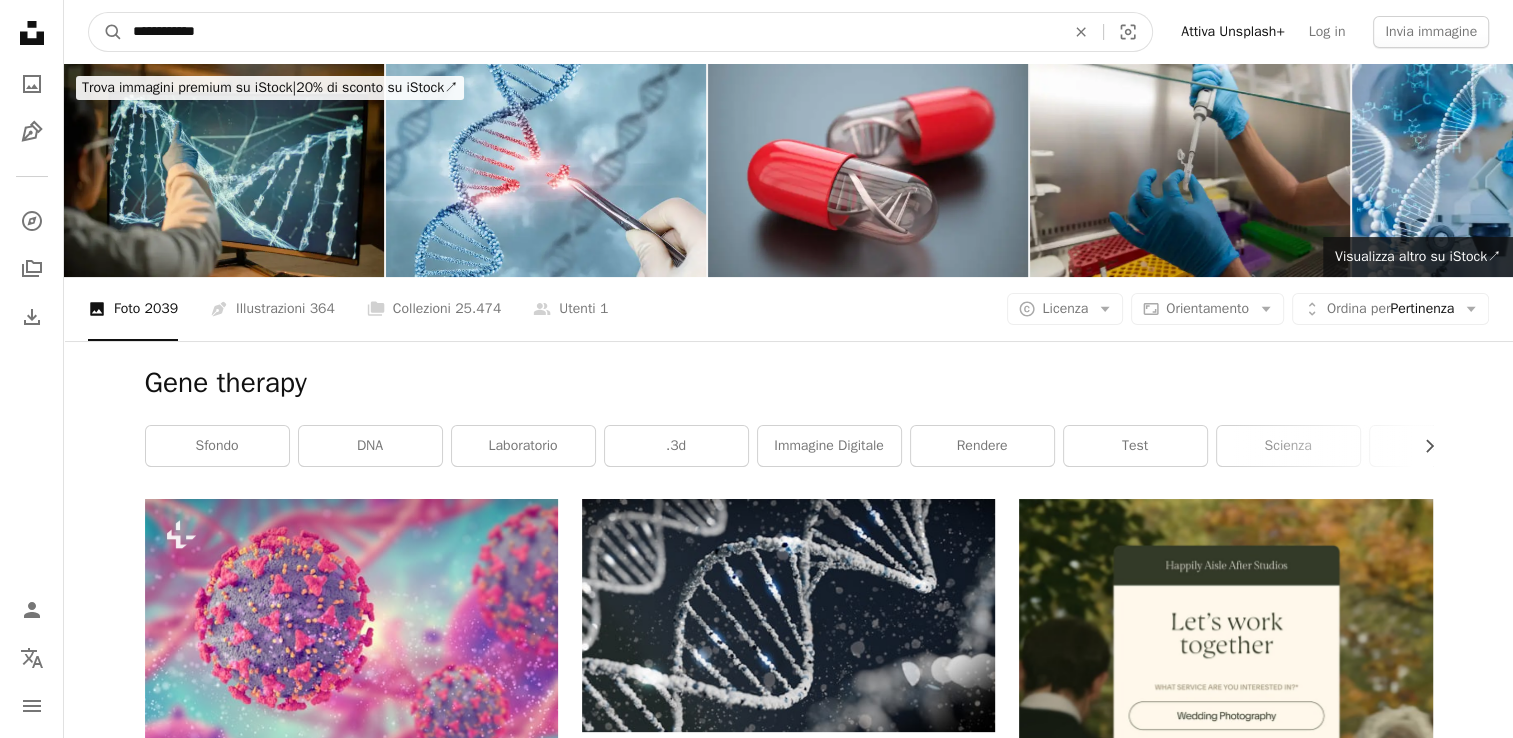 drag, startPoint x: 260, startPoint y: 39, endPoint x: -4, endPoint y: -25, distance: 271.64682 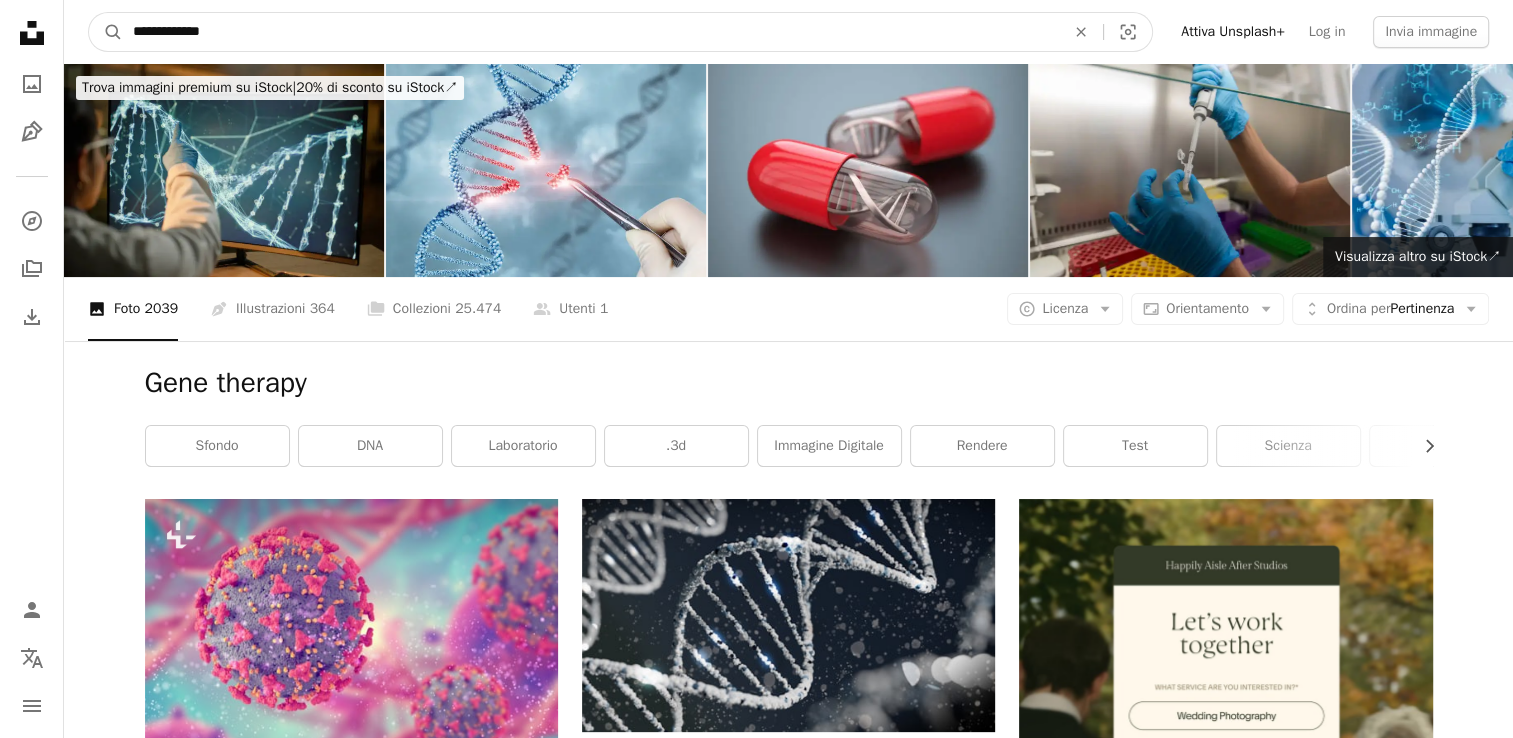 type on "**********" 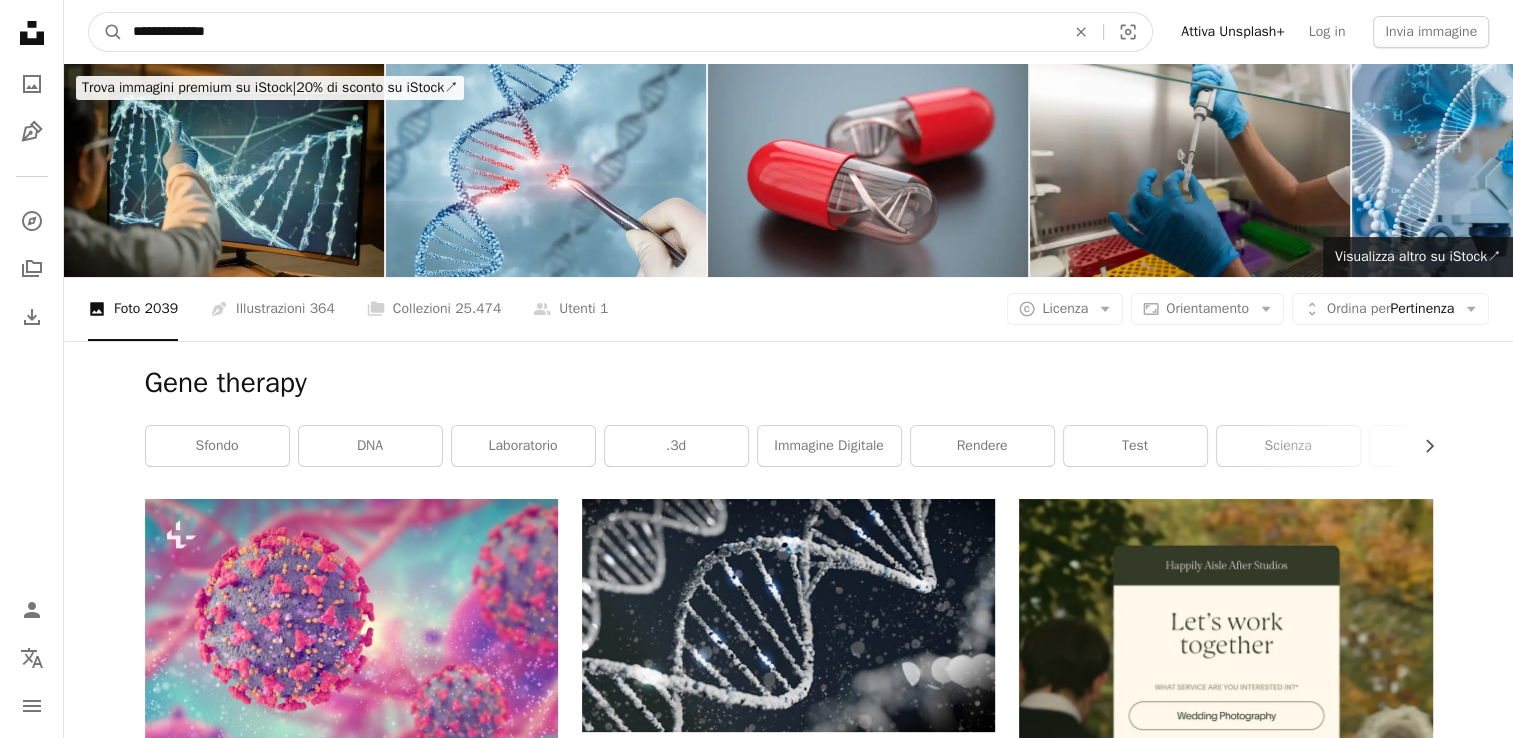 click on "A magnifying glass" at bounding box center [106, 32] 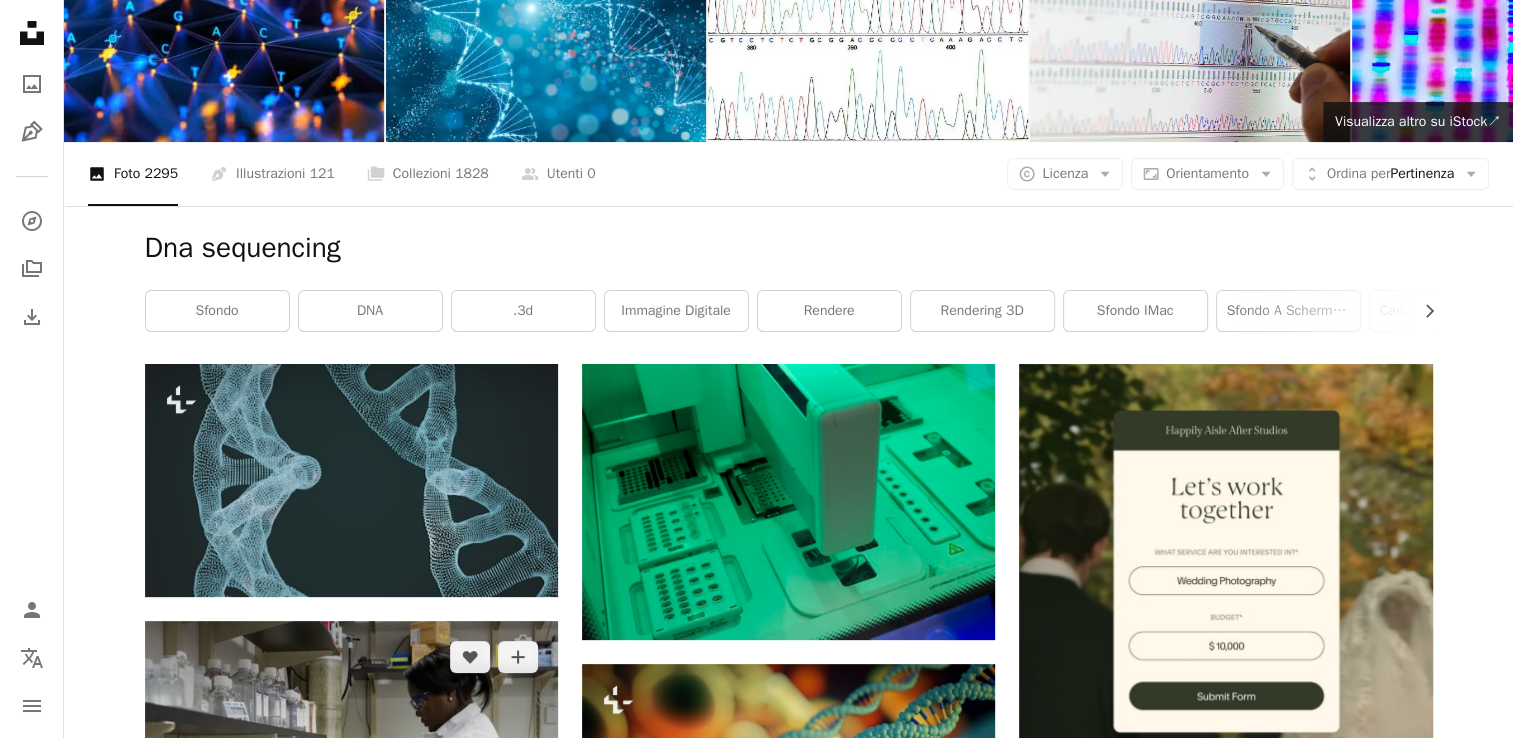 scroll, scrollTop: 0, scrollLeft: 0, axis: both 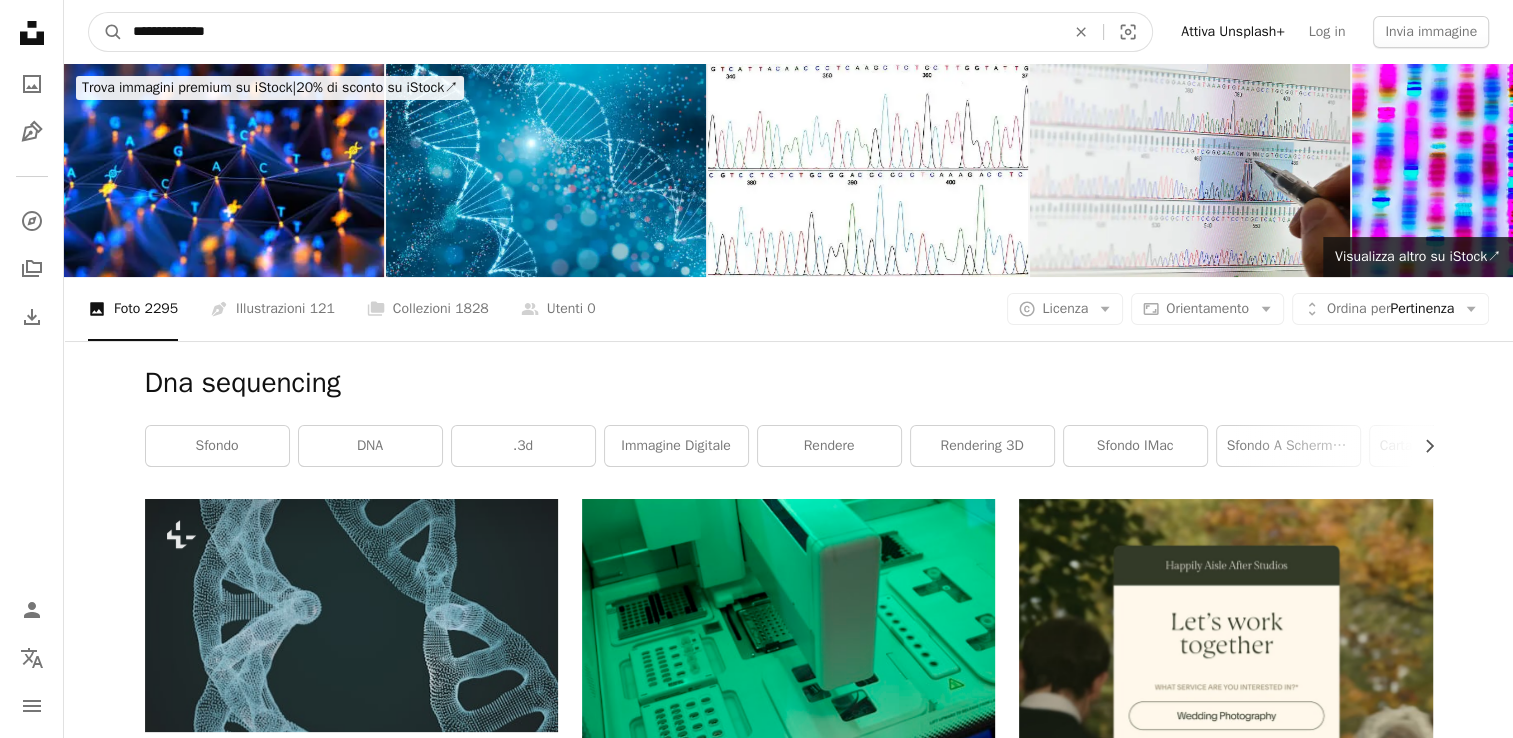 click on "**********" at bounding box center (591, 32) 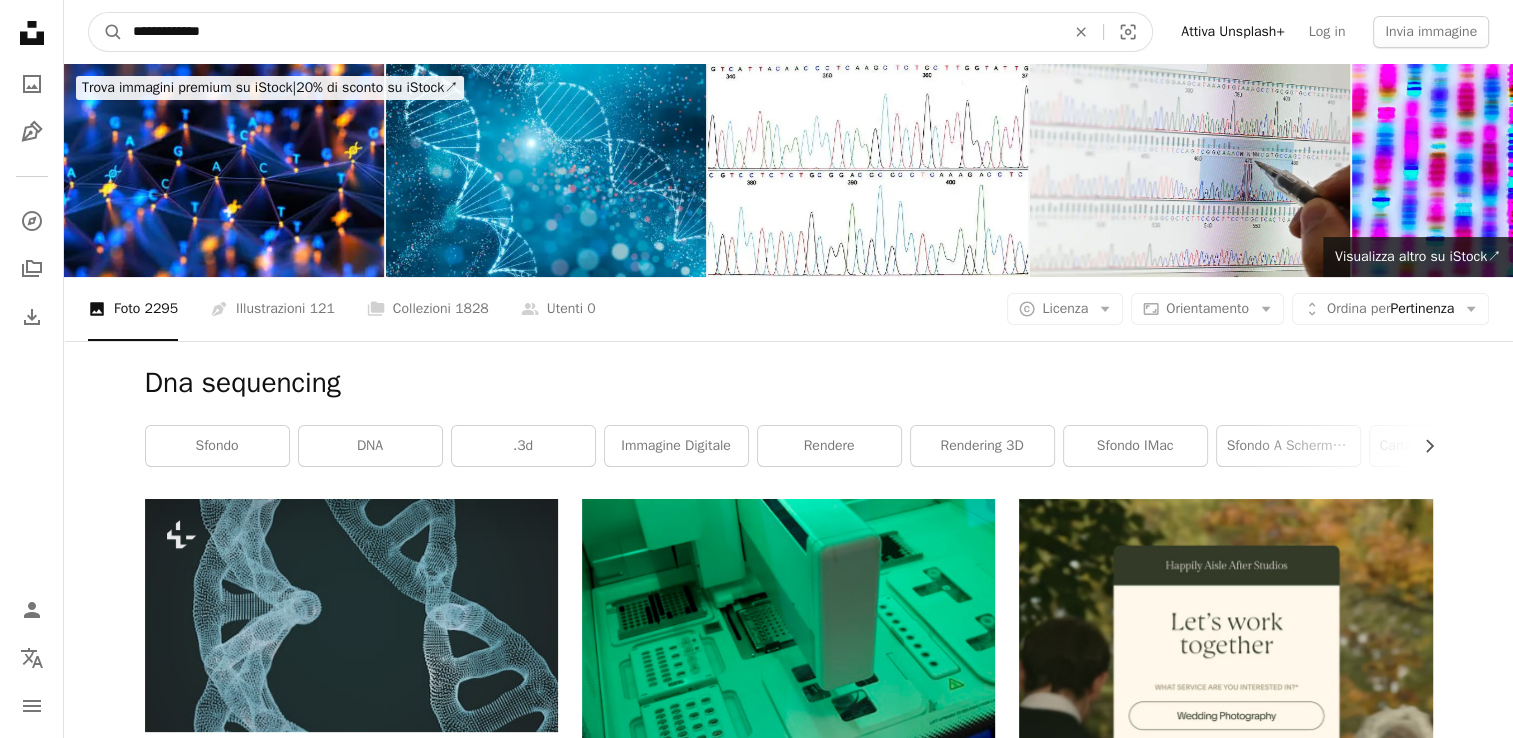 type on "**********" 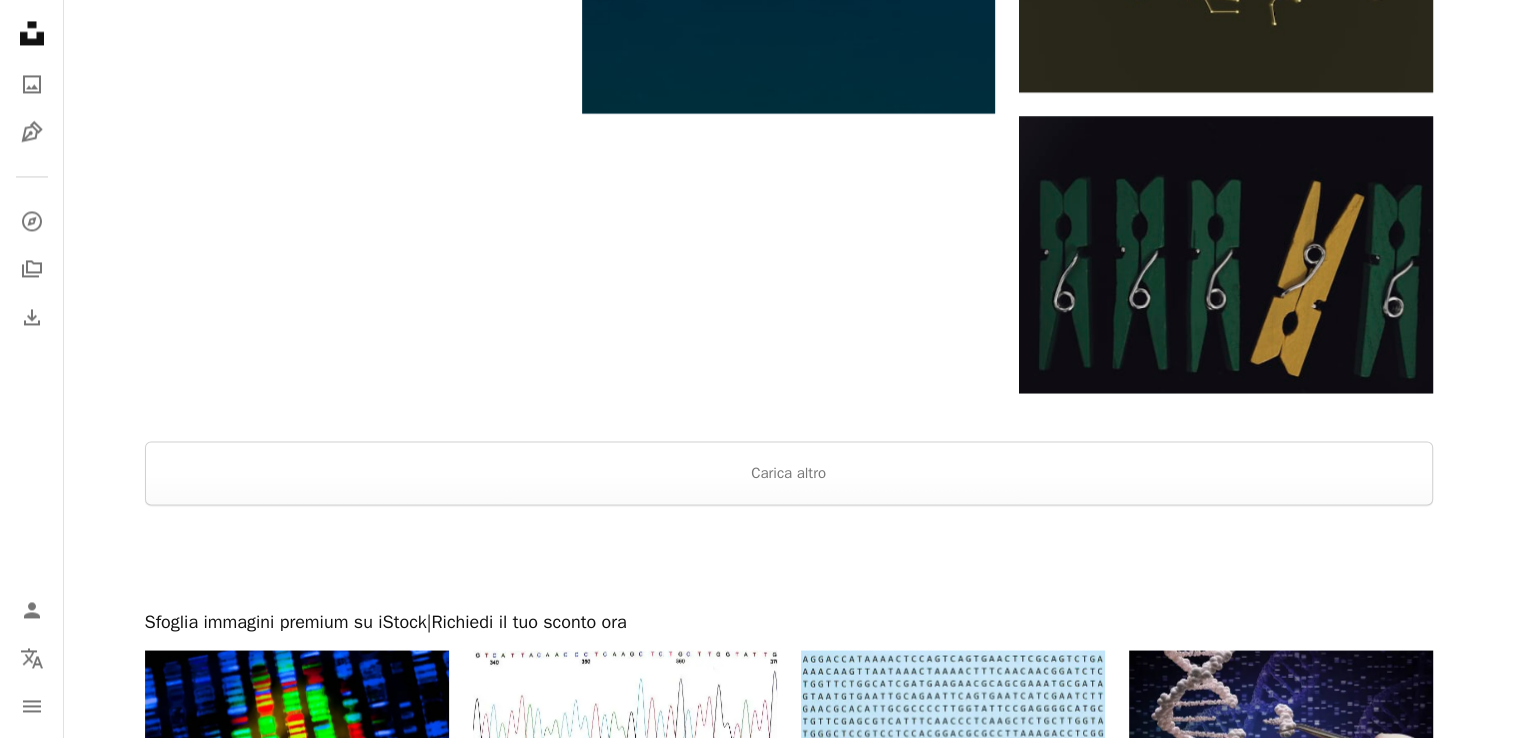 scroll, scrollTop: 3300, scrollLeft: 0, axis: vertical 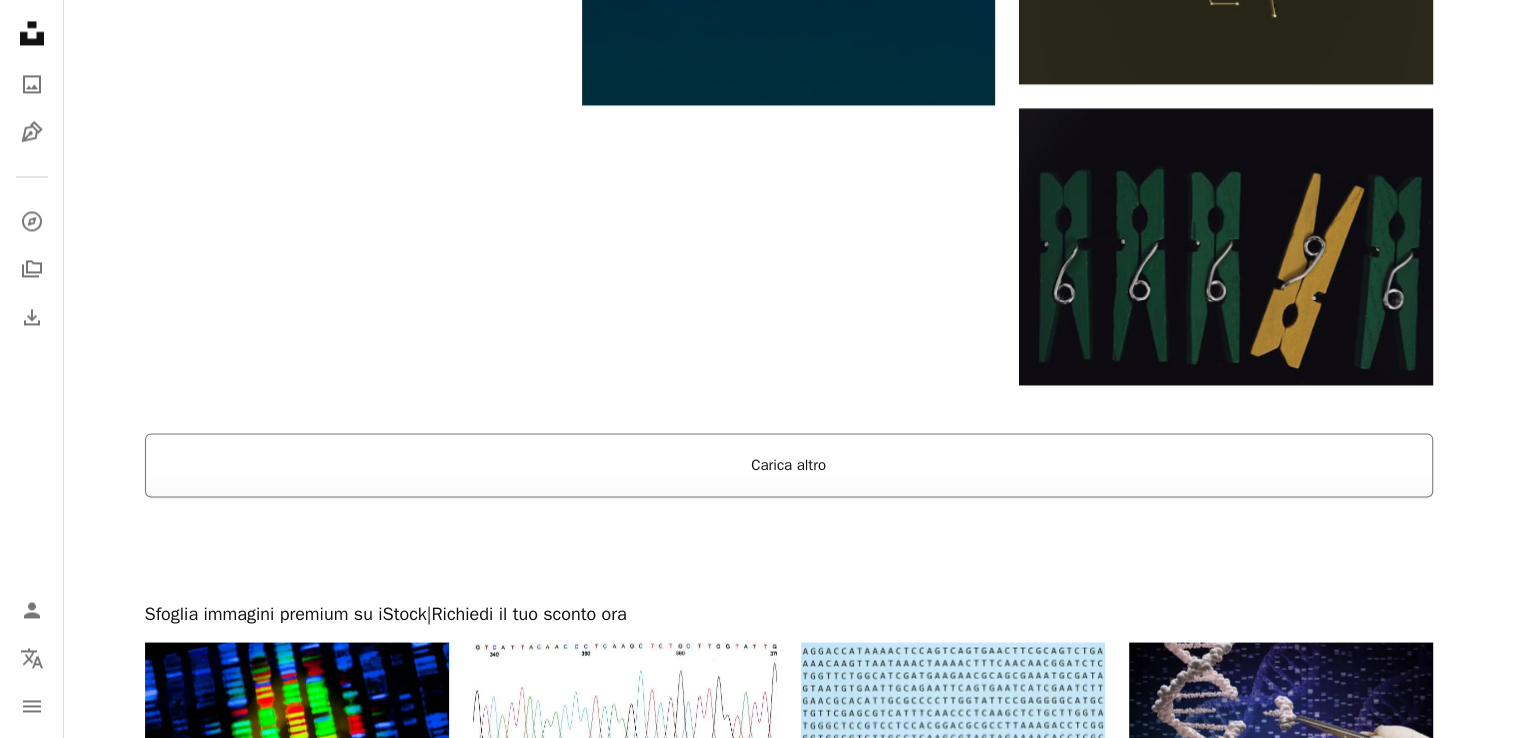 click on "Carica altro" at bounding box center (789, 465) 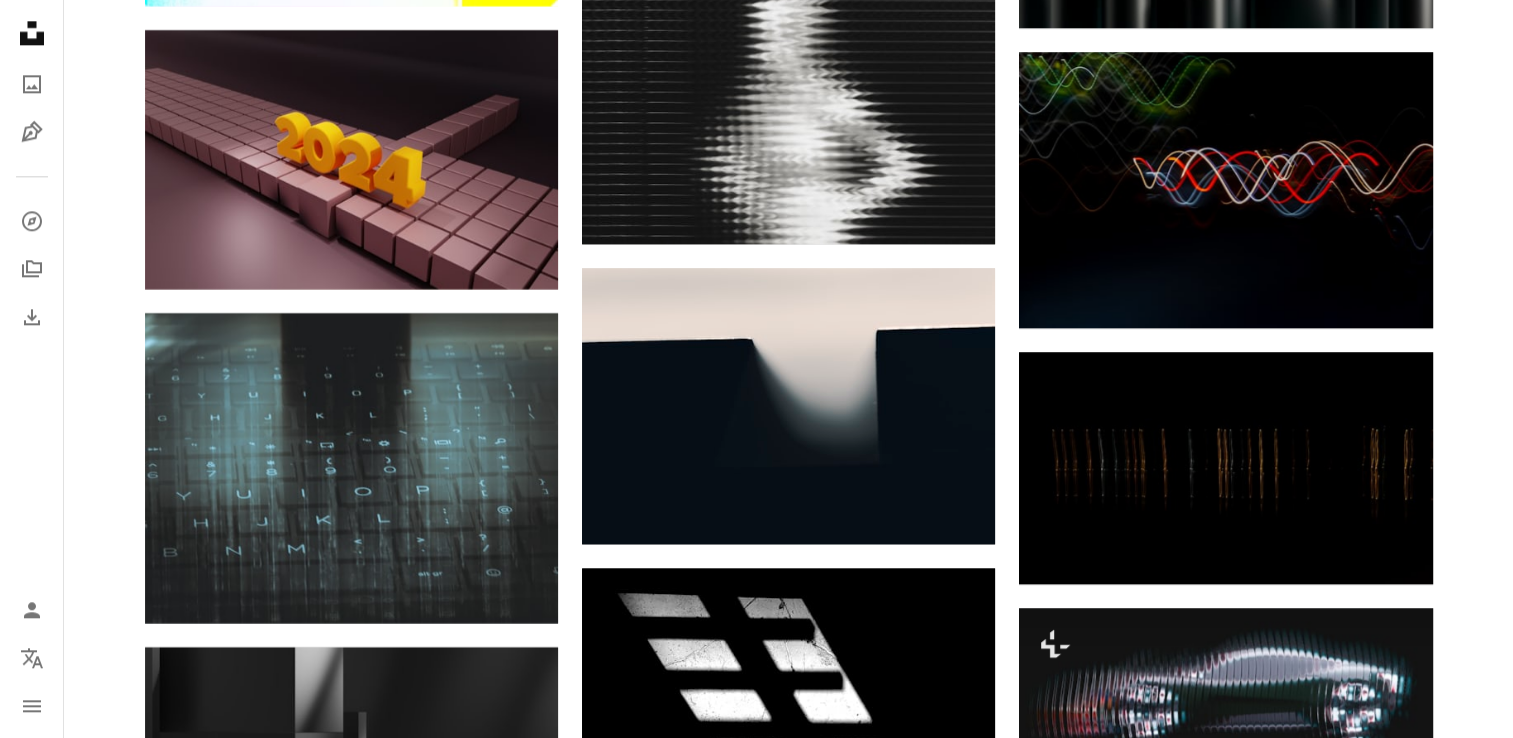 scroll, scrollTop: 10600, scrollLeft: 0, axis: vertical 